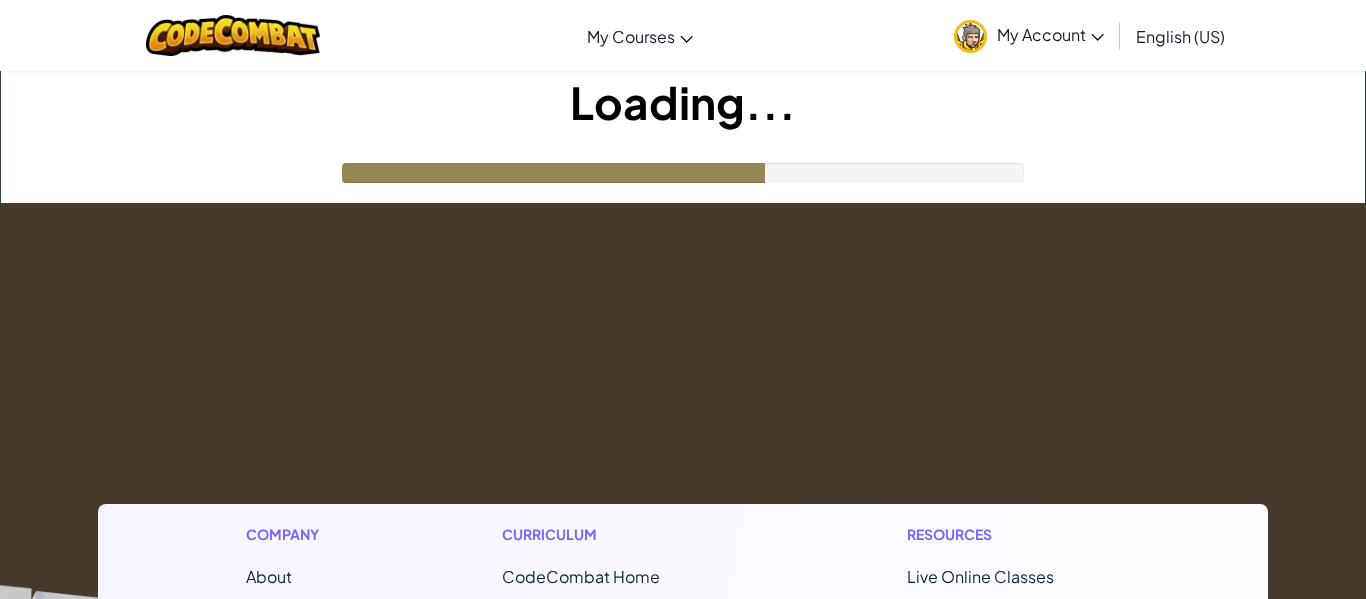 scroll, scrollTop: 0, scrollLeft: 0, axis: both 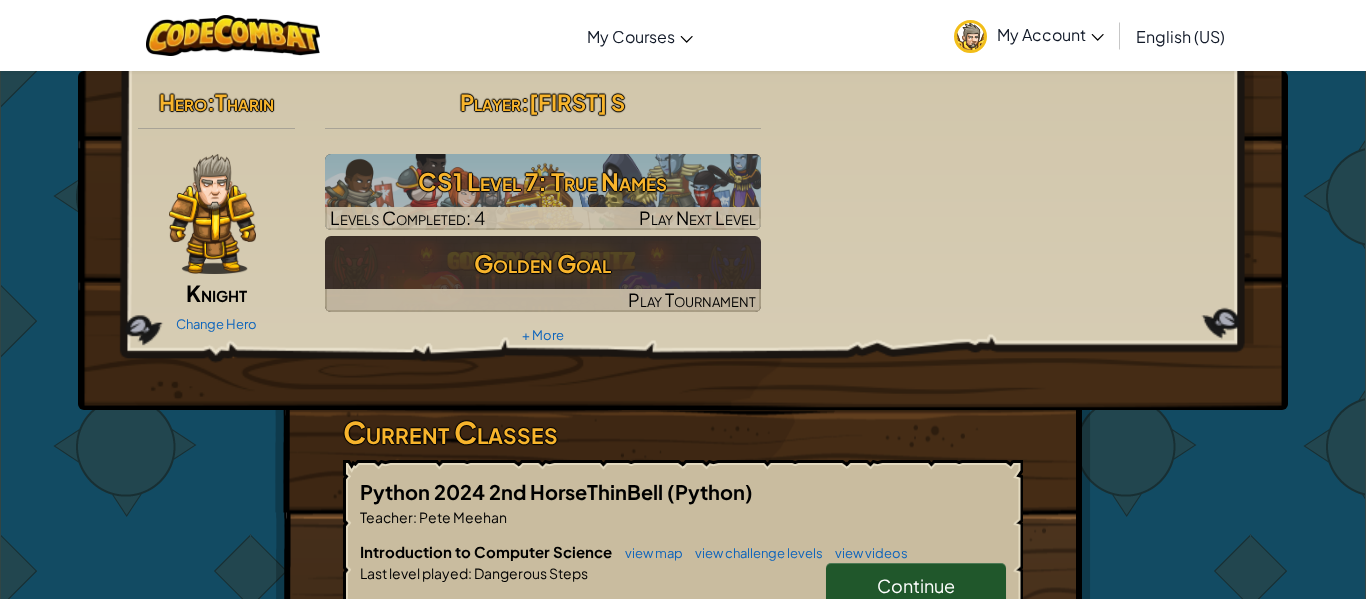click on "Hero : [FIRST] [LAST] Change Hero Player : [FIRST] S CS1 Level 7: True Names Levels Completed: 4 Play Next Level Golden Goal Play Tournament + More" at bounding box center (683, 215) 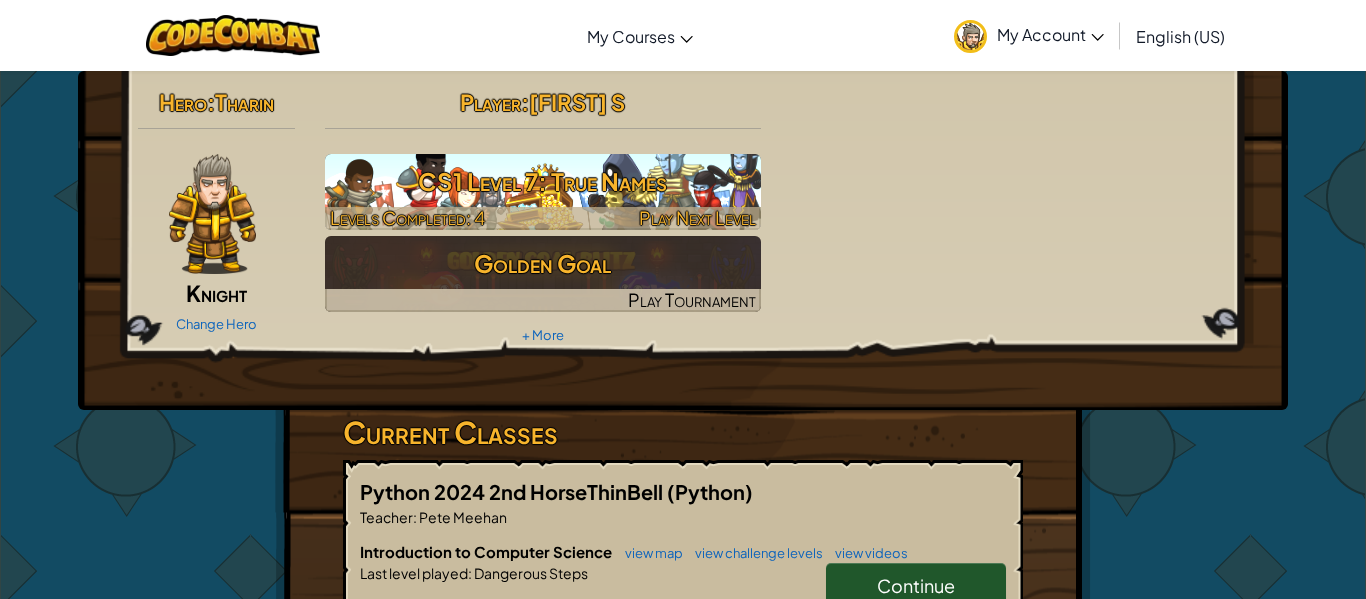 click at bounding box center (543, 192) 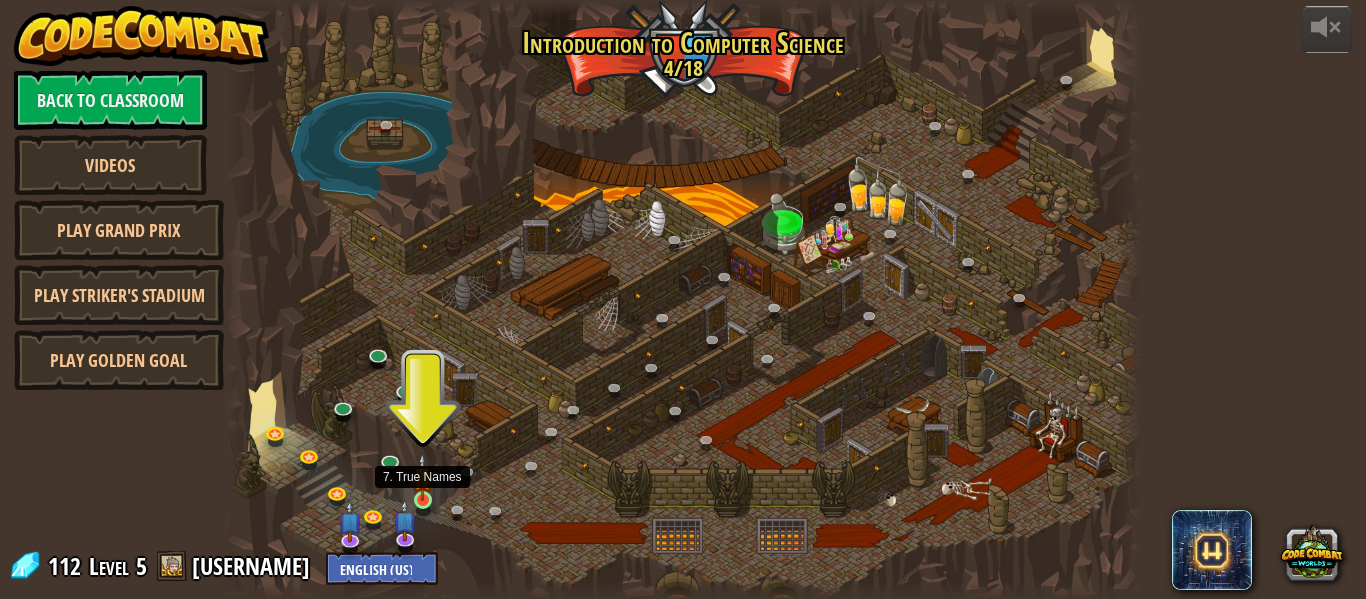 click at bounding box center [422, 477] 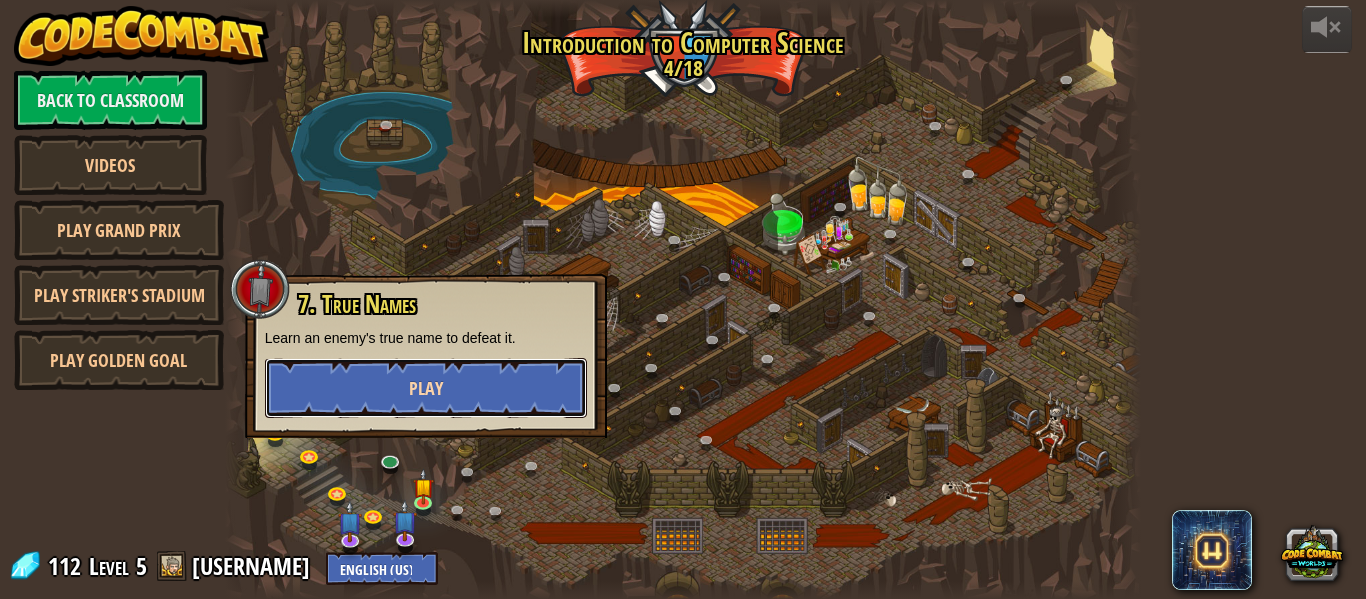 click on "Play" at bounding box center (426, 388) 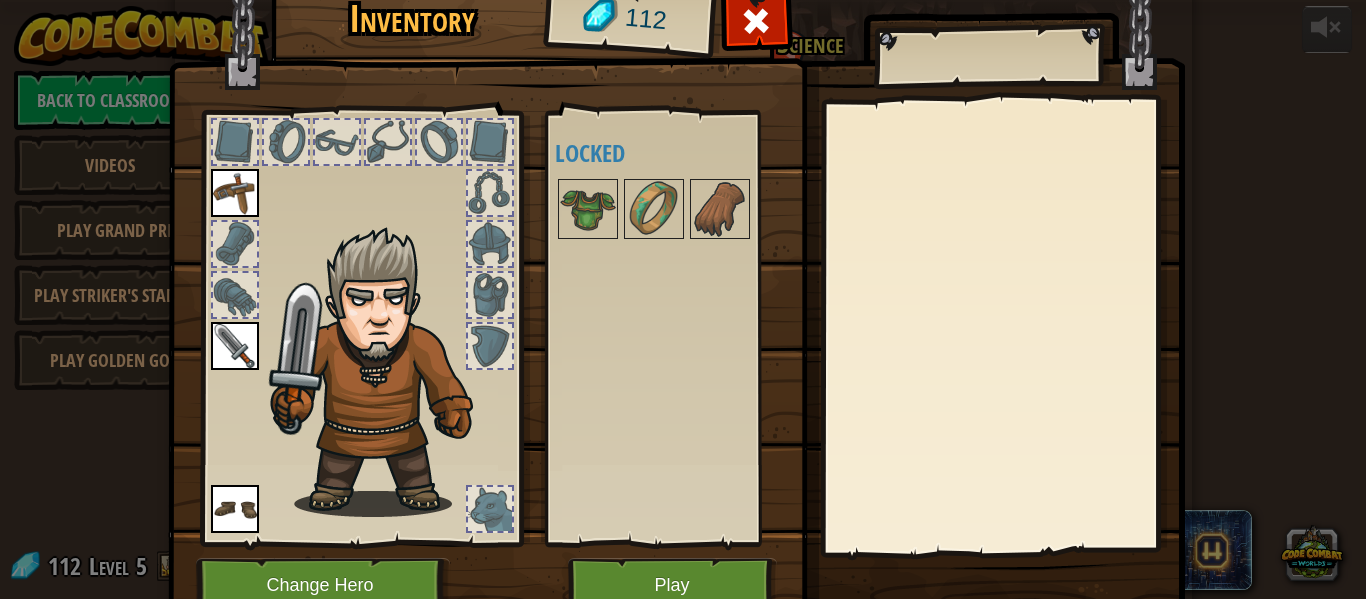 click at bounding box center [383, 371] 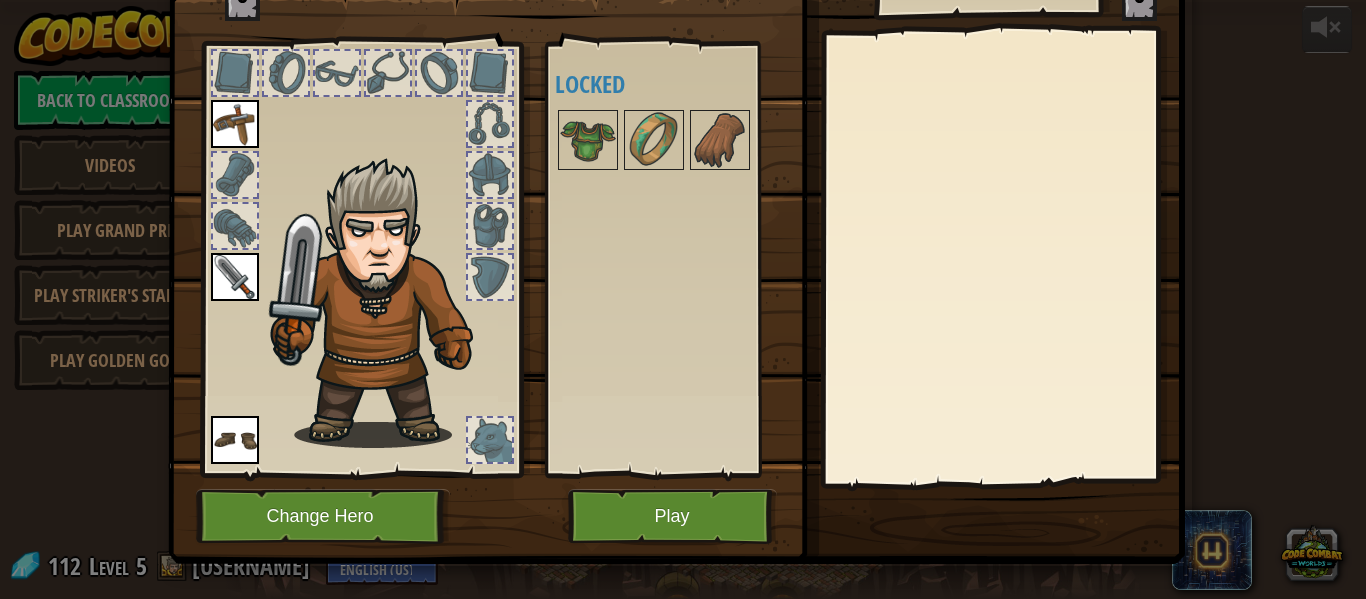 scroll, scrollTop: 72, scrollLeft: 0, axis: vertical 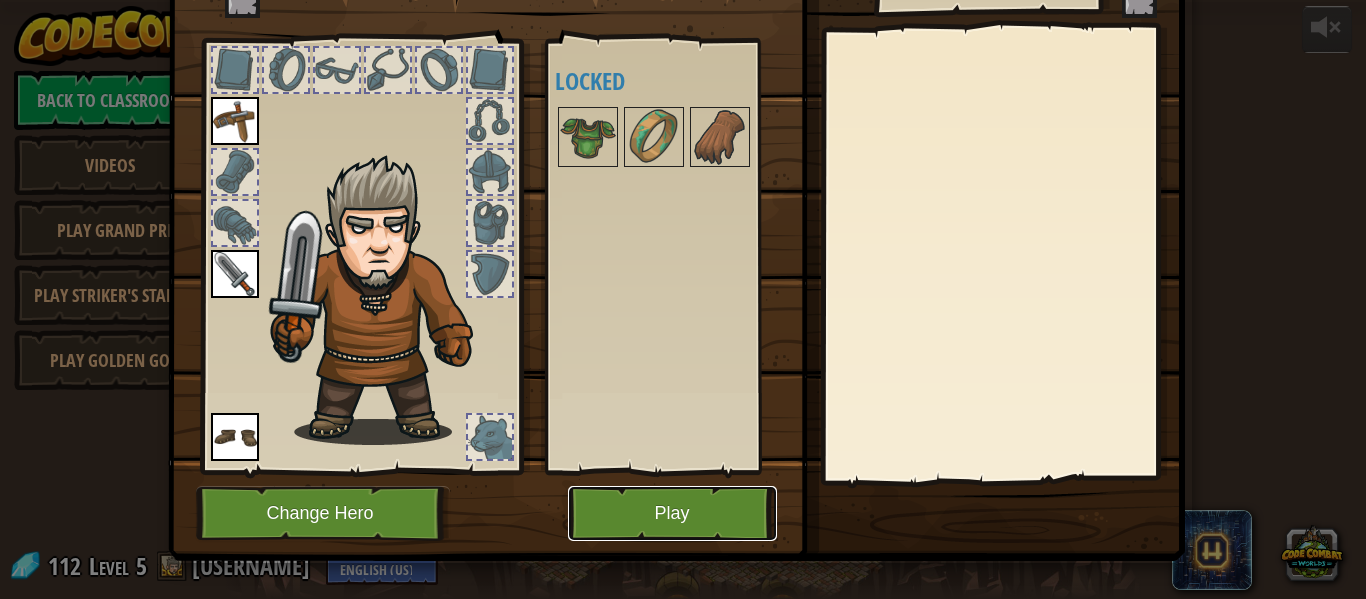 click on "Play" at bounding box center [672, 513] 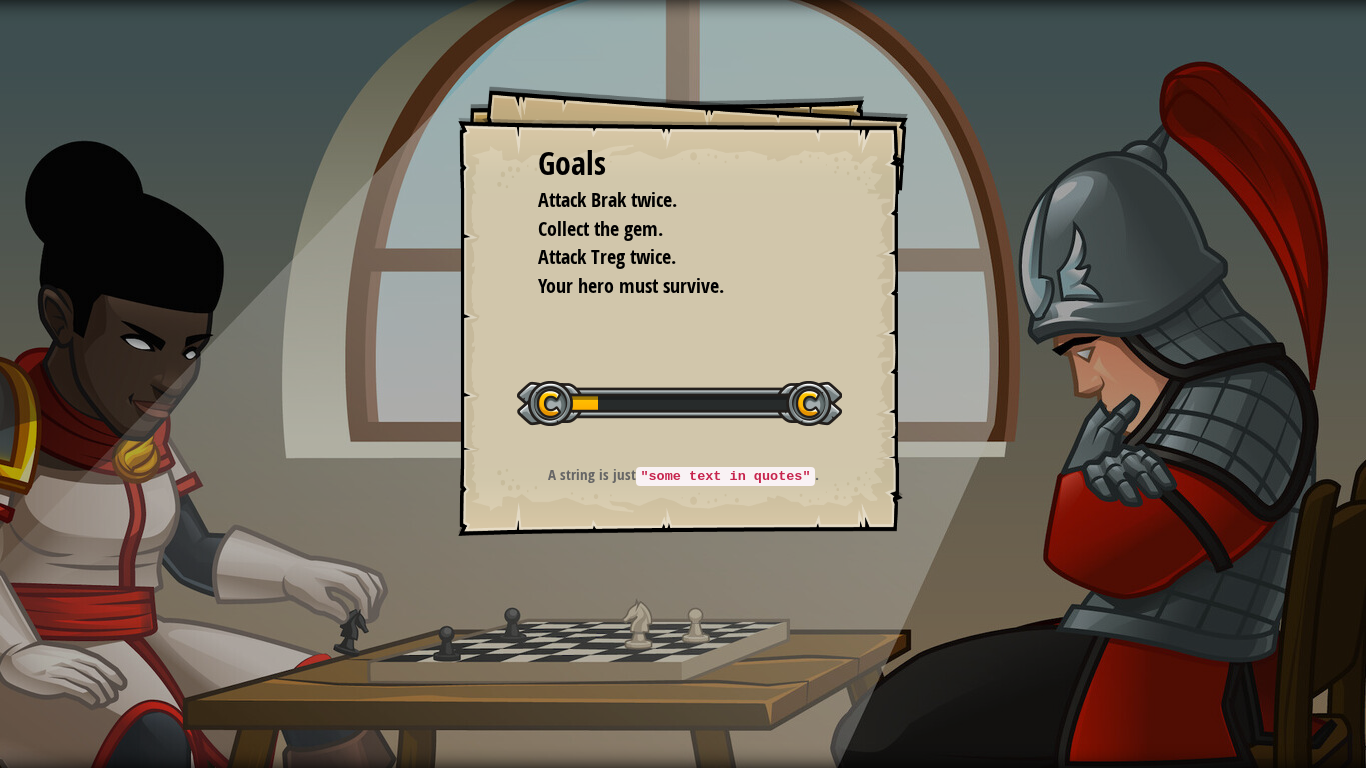 click on "A string is just  "some text in quotes" ." at bounding box center (683, 480) 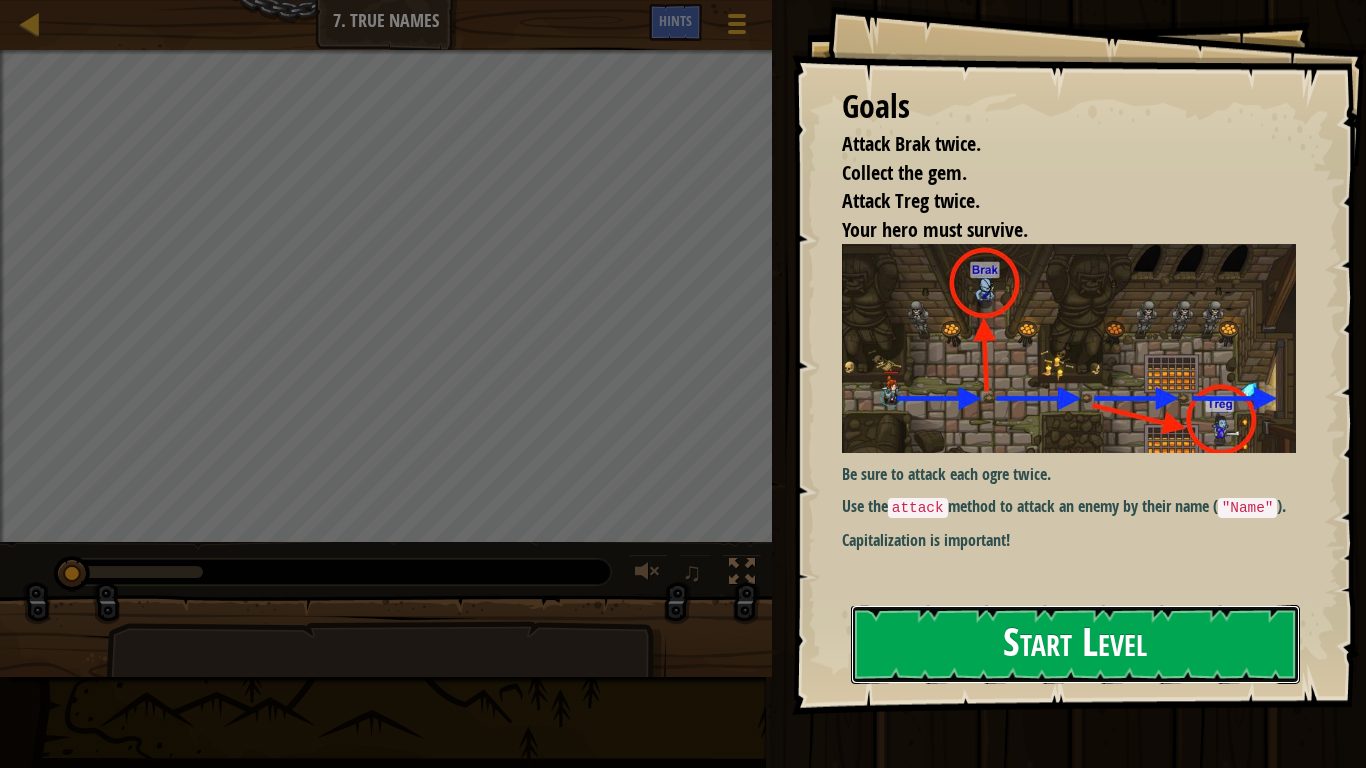 click on "Start Level" at bounding box center [1075, 644] 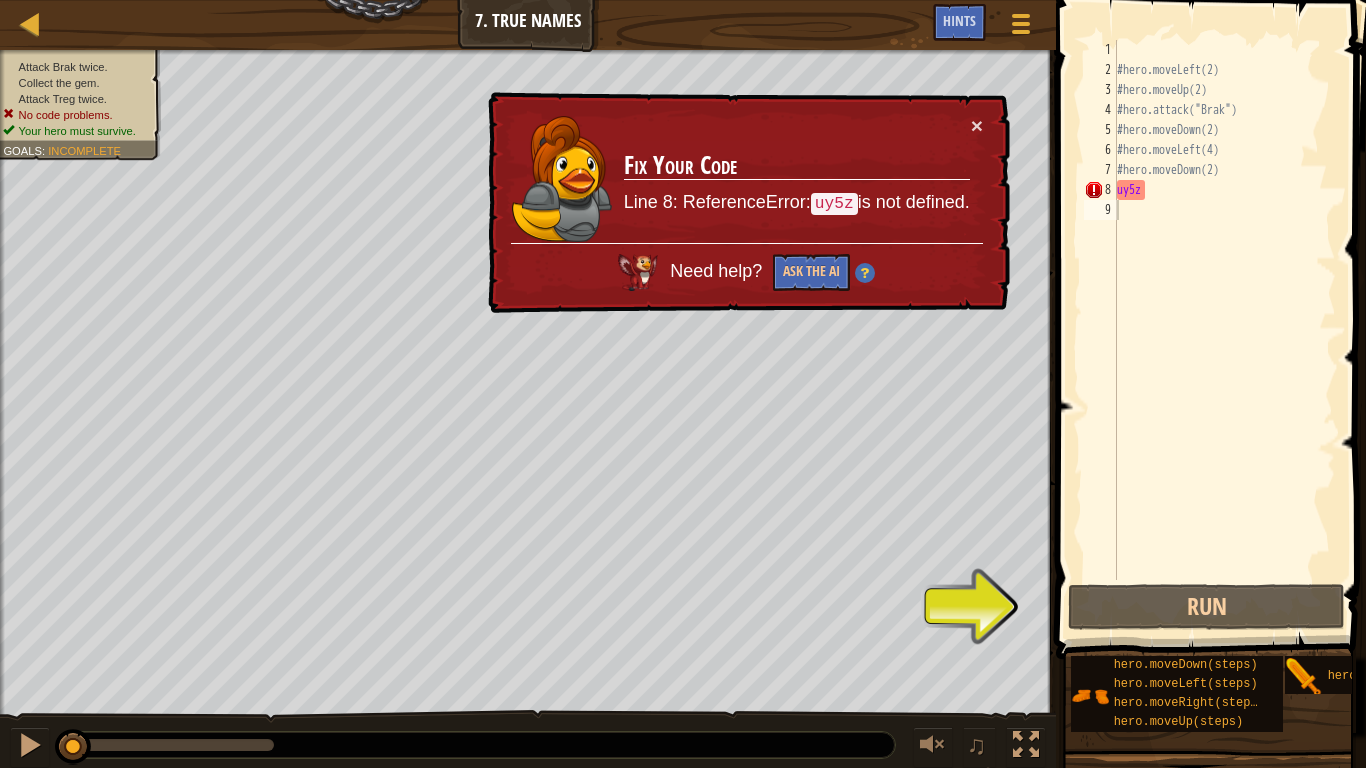 click on "× Fix Your Code Line 8: ReferenceError: [USERNAME] is not defined.
Need help? Ask the AI" at bounding box center [747, 203] 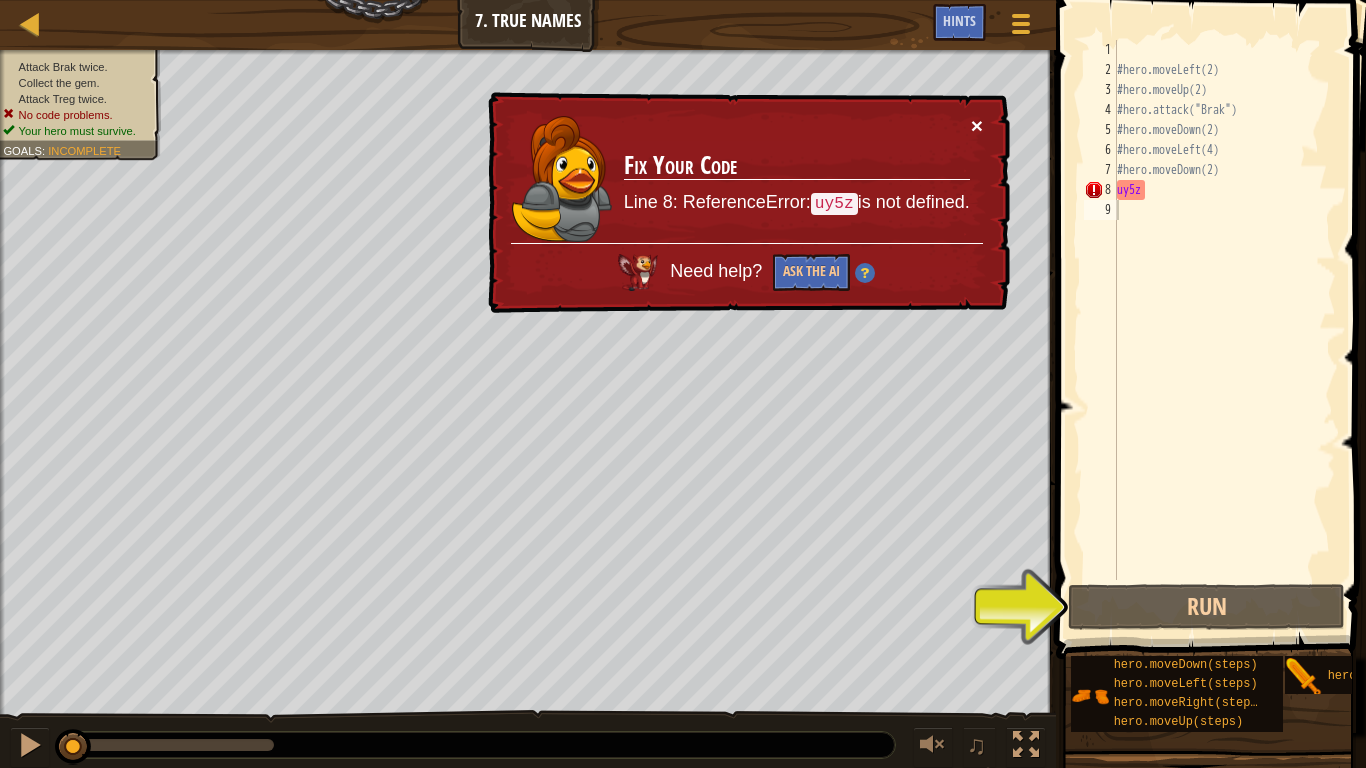 click on "×" at bounding box center [977, 125] 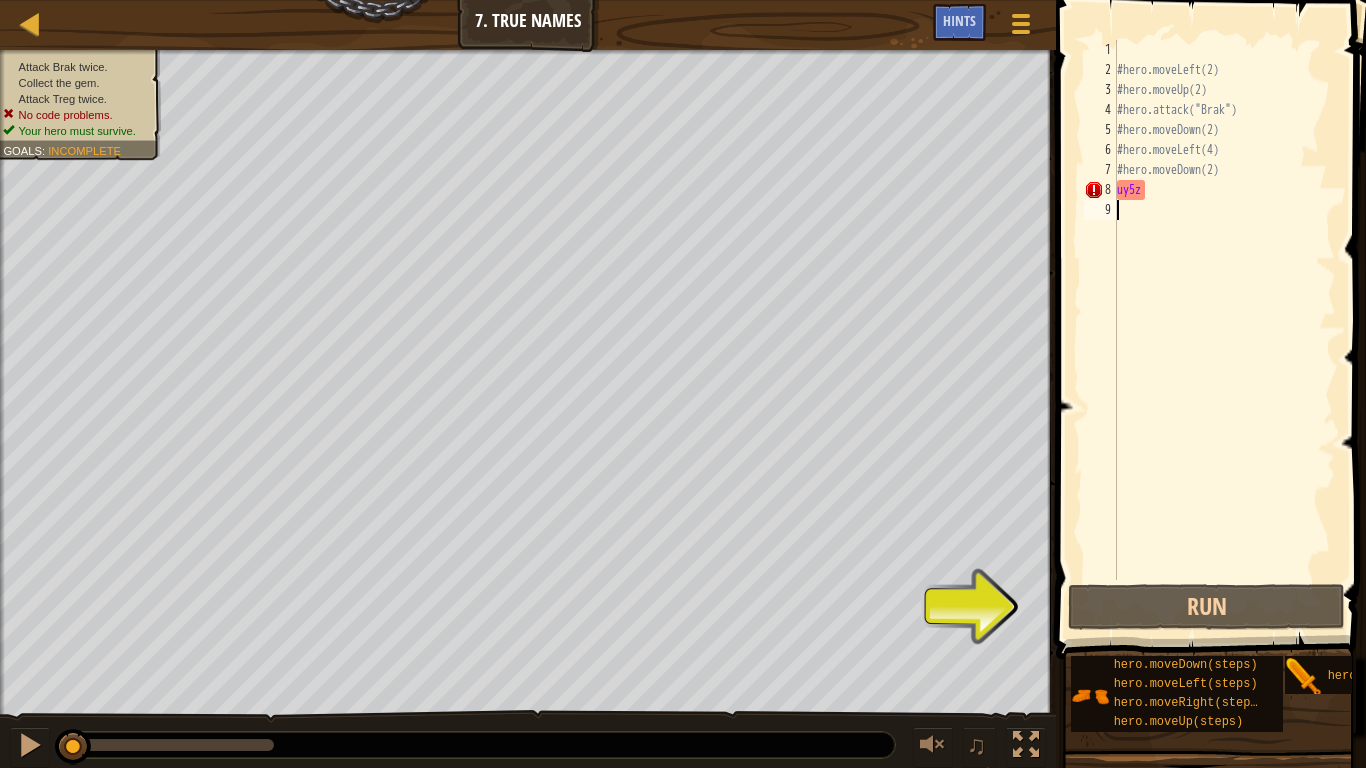 click on "#hero.moveLeft(2) #hero.moveUp(2) #hero.attack("Brak") #hero.moveDown(2) #hero.moveLeft(4) #hero.moveDown(2) uy5z" at bounding box center (1224, 330) 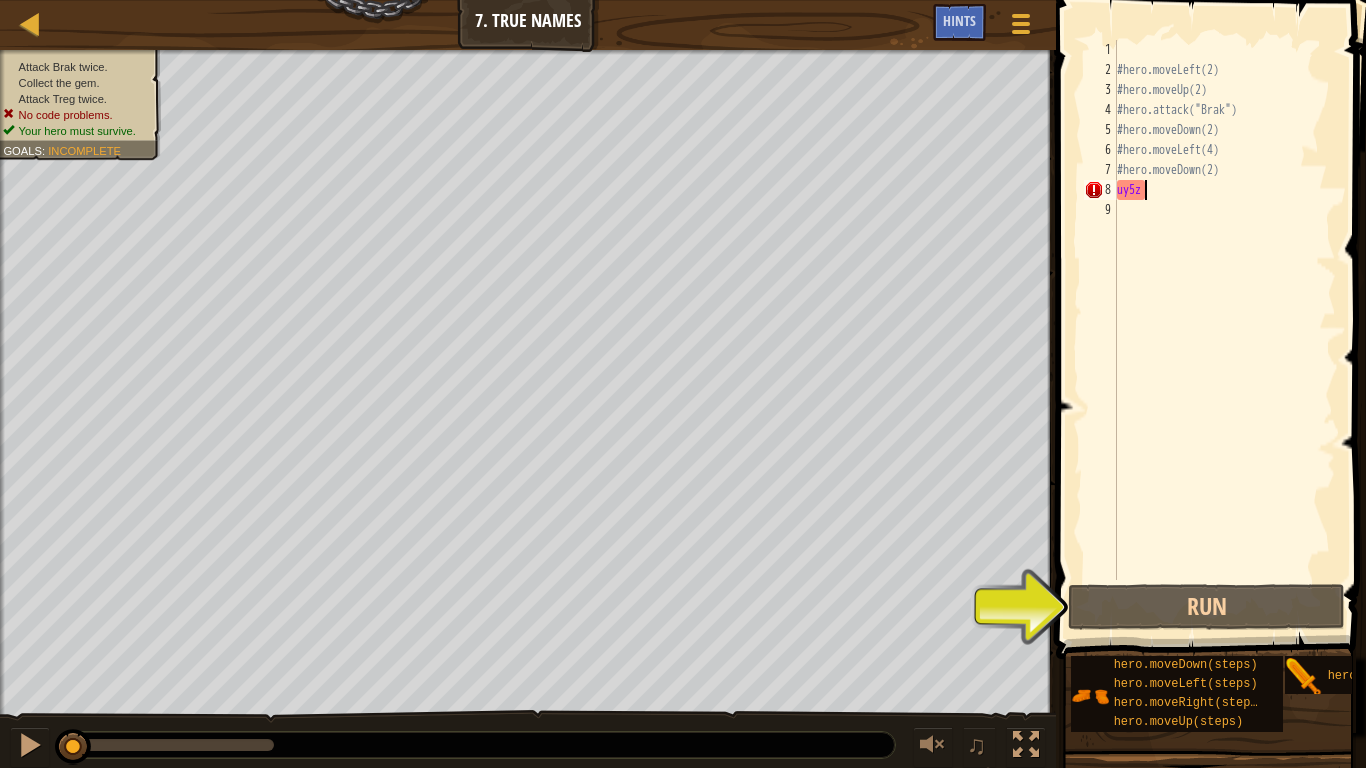 click on "#hero.moveLeft(2) #hero.moveUp(2) #hero.attack("Brak") #hero.moveDown(2) #hero.moveLeft(4) #hero.moveDown(2) uy5z" at bounding box center (1224, 330) 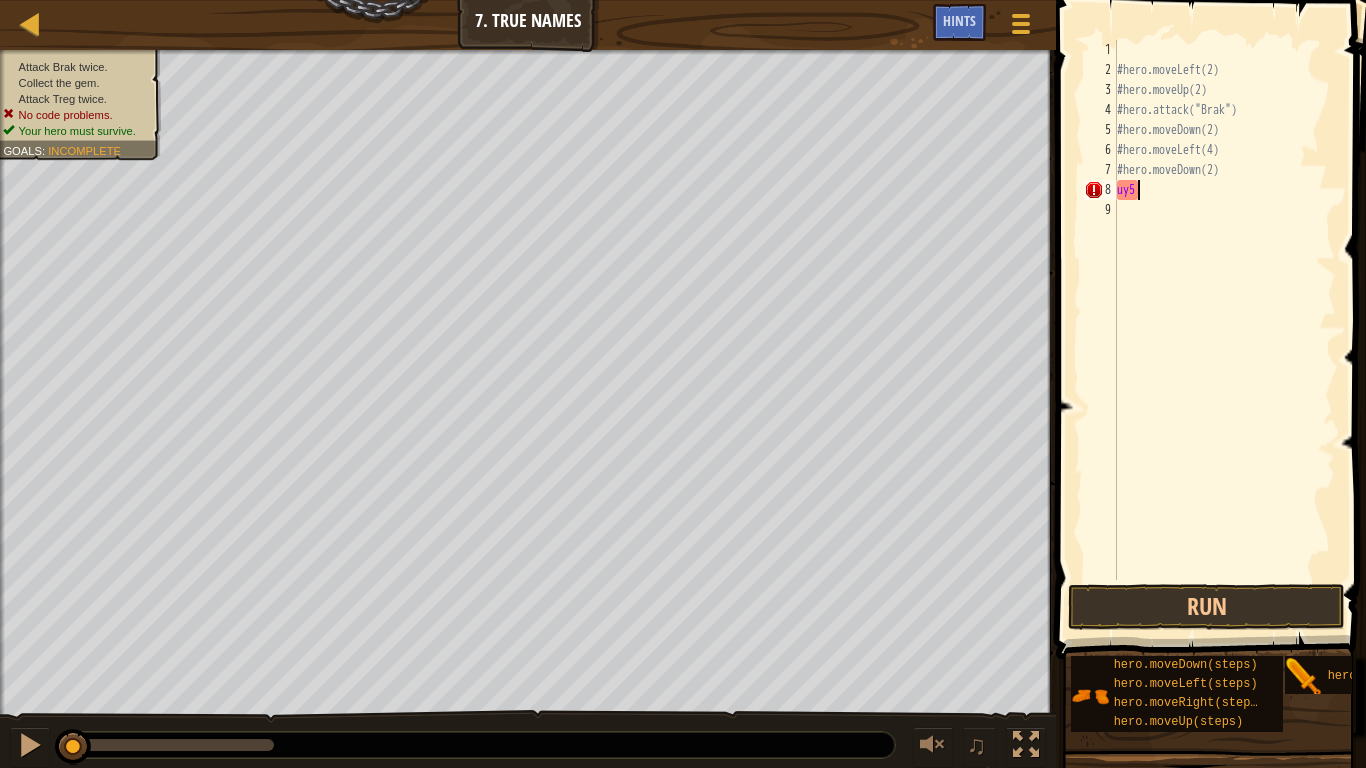type on "u" 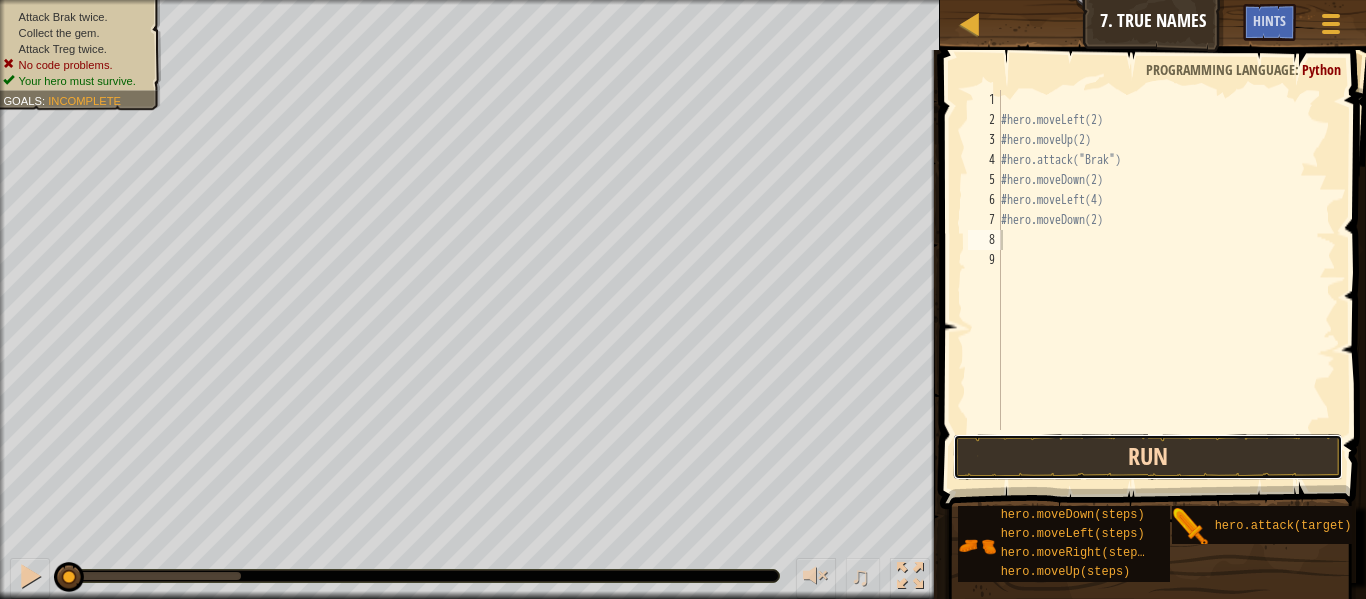 click on "Run" at bounding box center (1148, 457) 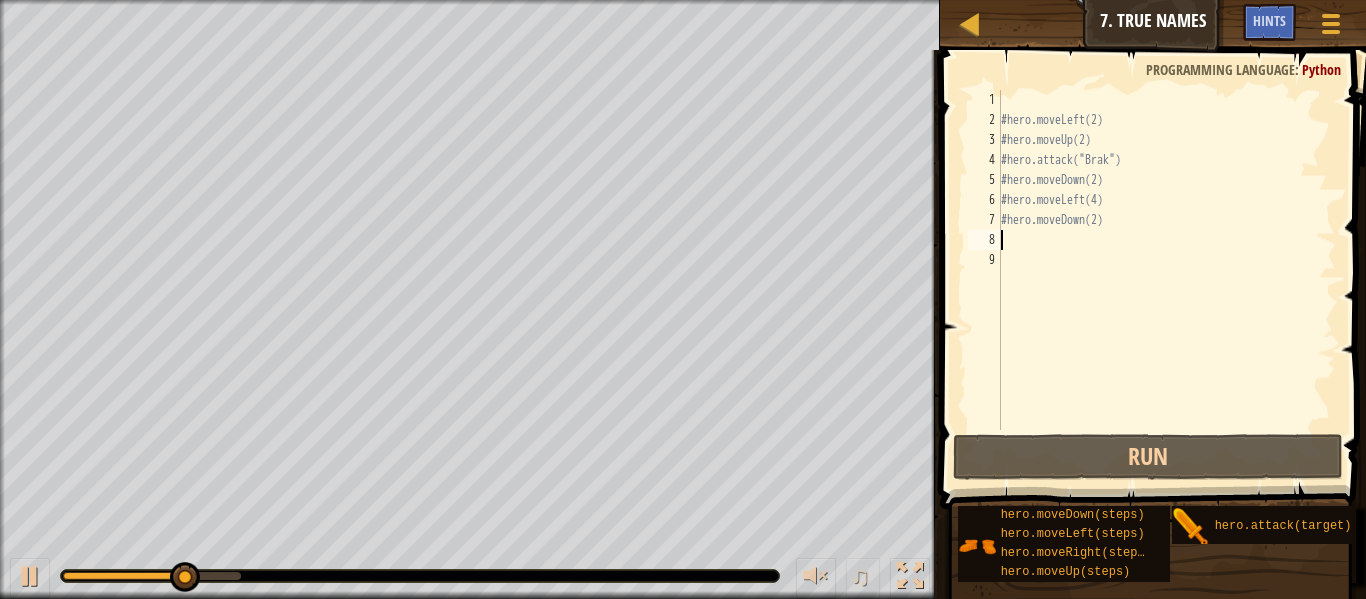 click on "#hero.moveLeft(2) #hero.moveUp(2) #hero.attack("Brak") #hero.moveDown(2) #hero.moveLeft(4) #hero.moveDown(2)" at bounding box center [1166, 280] 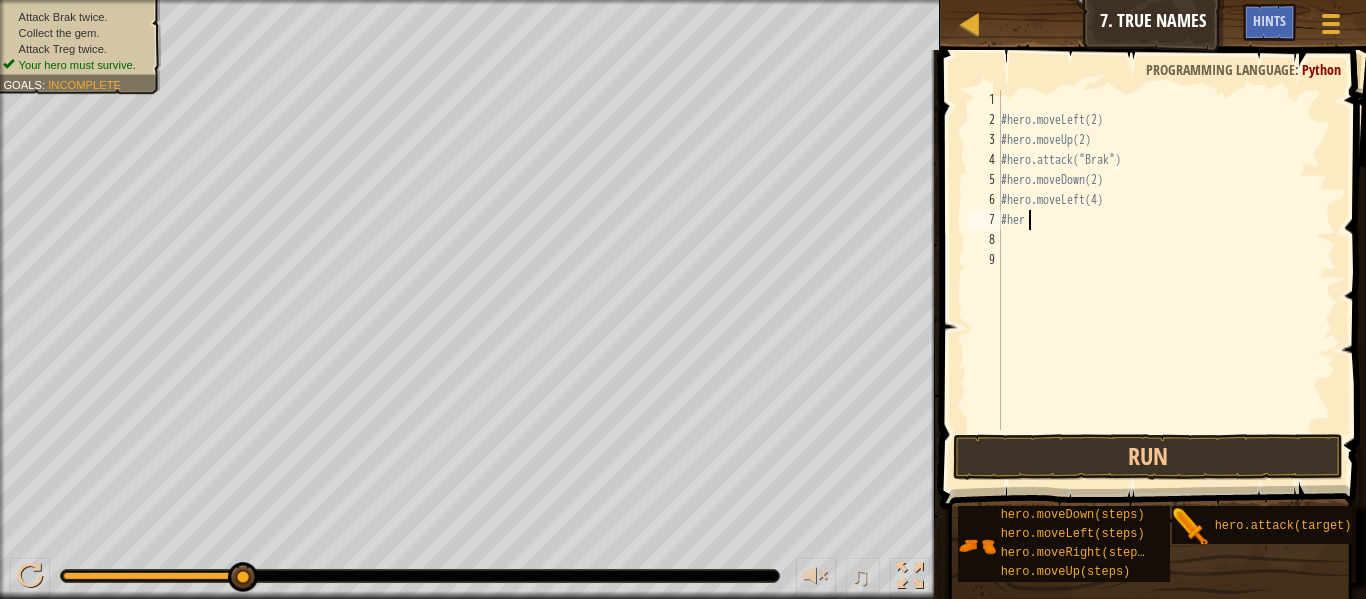 scroll, scrollTop: 9, scrollLeft: 0, axis: vertical 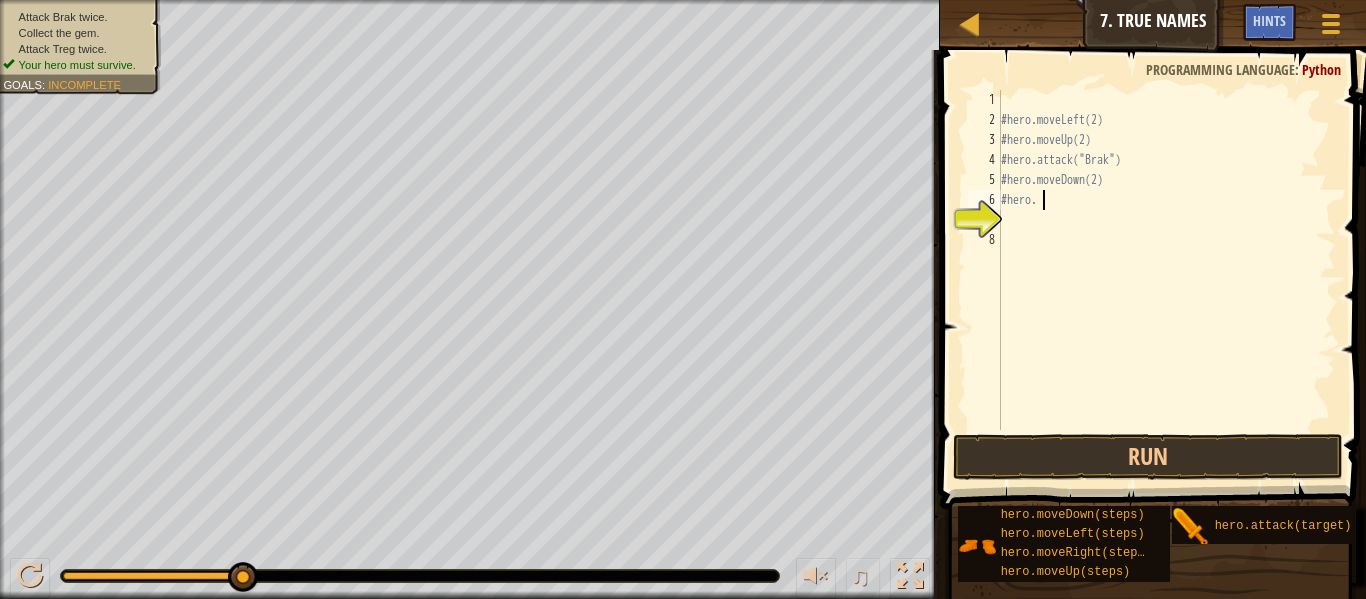 type on "#" 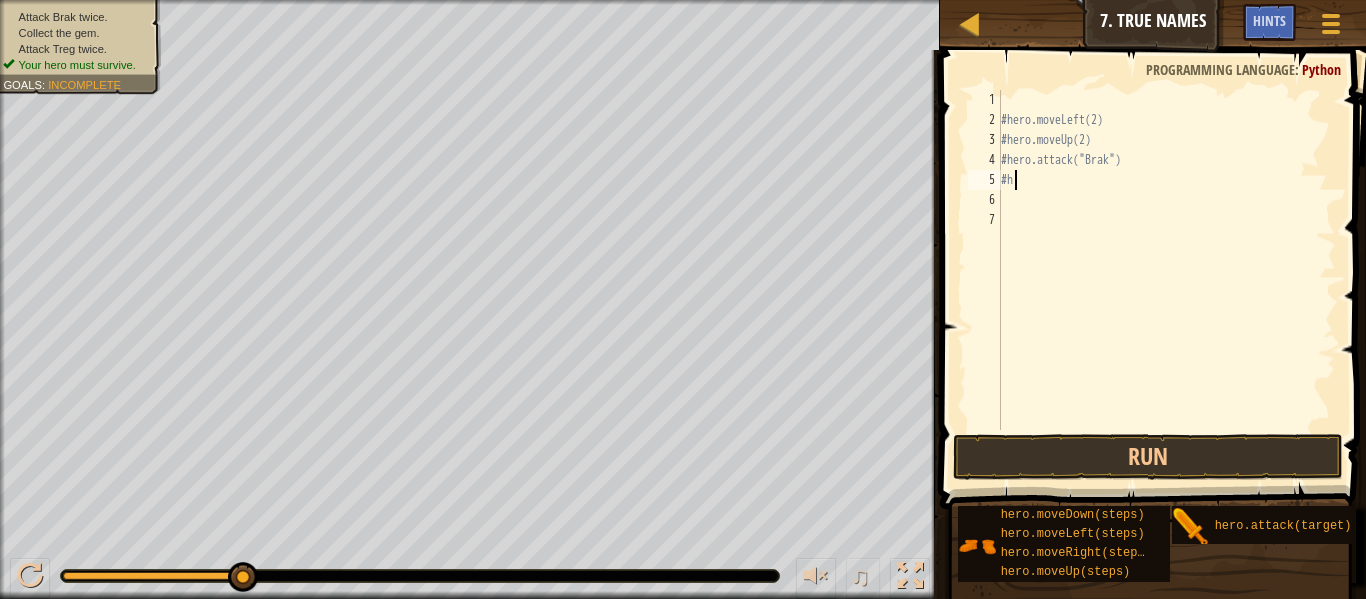 type on "#" 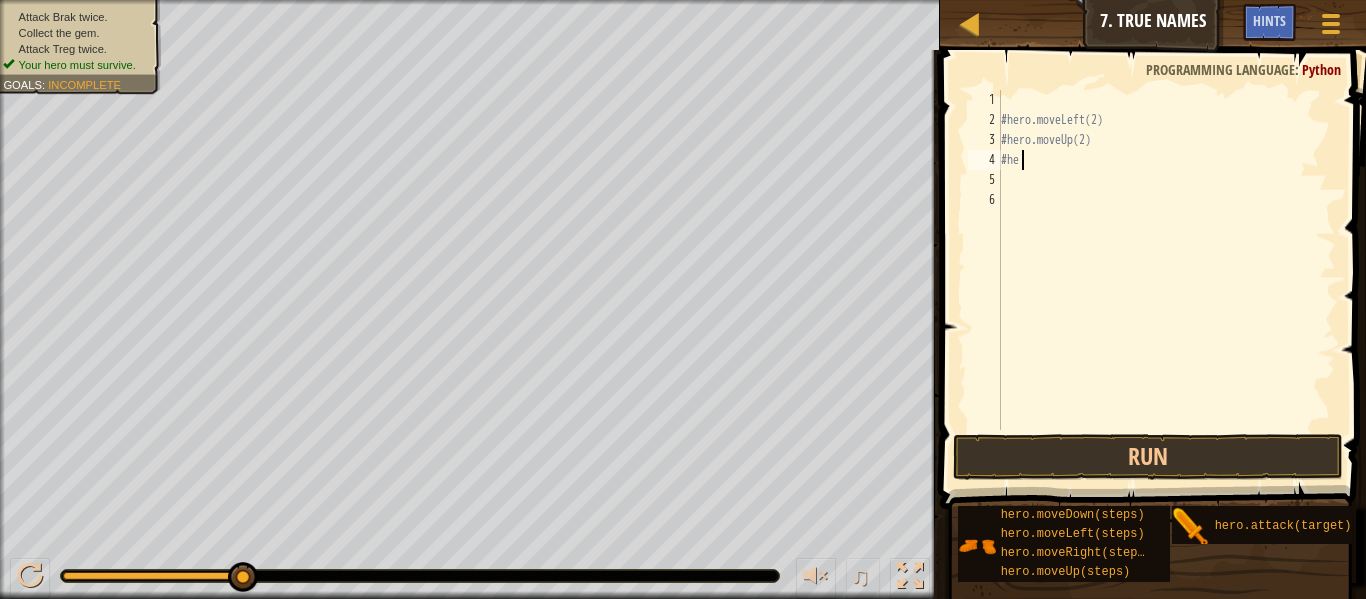 type on "#" 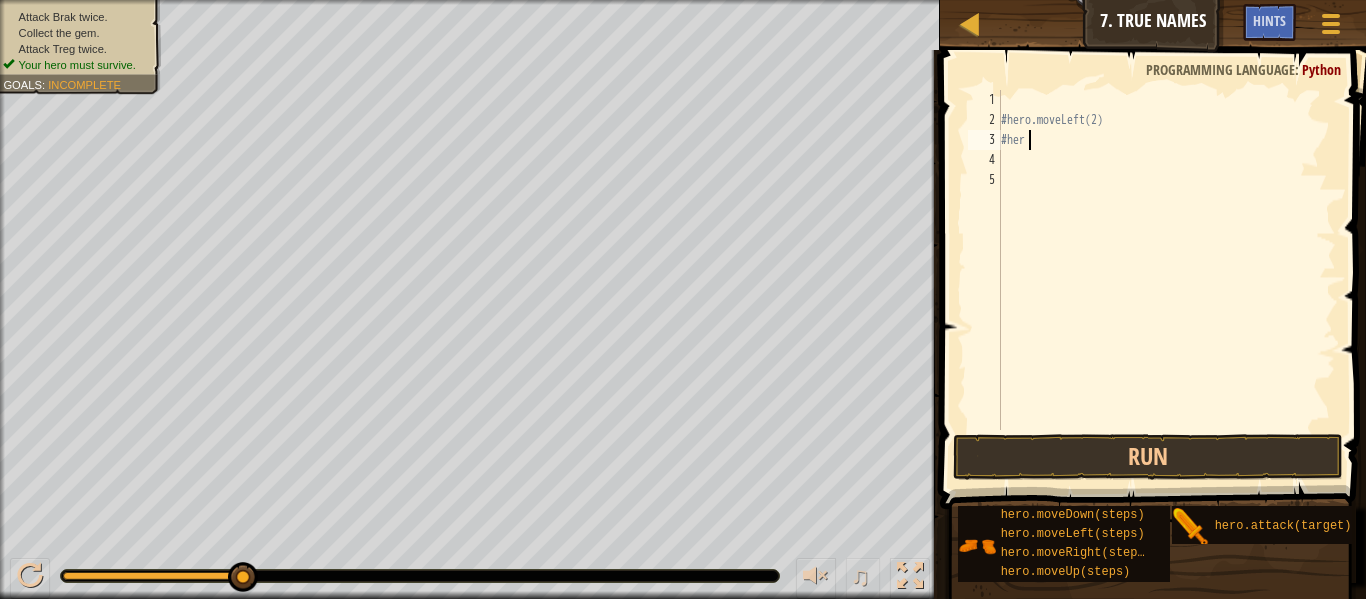 type on "#" 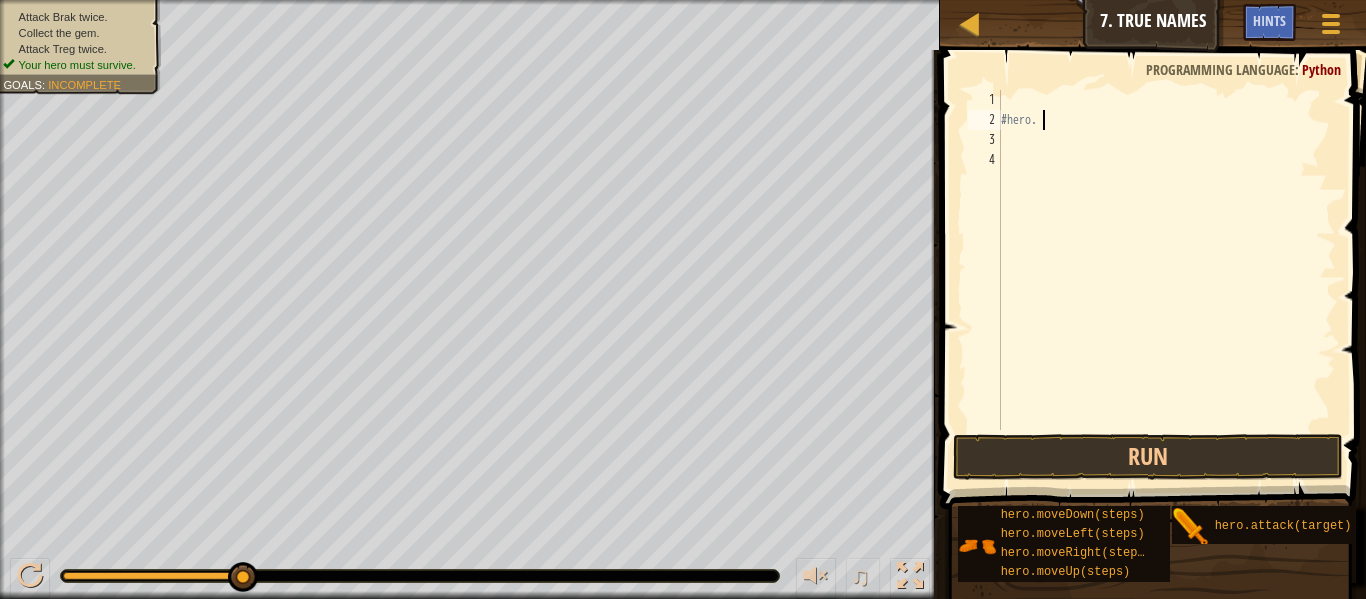 type on "#" 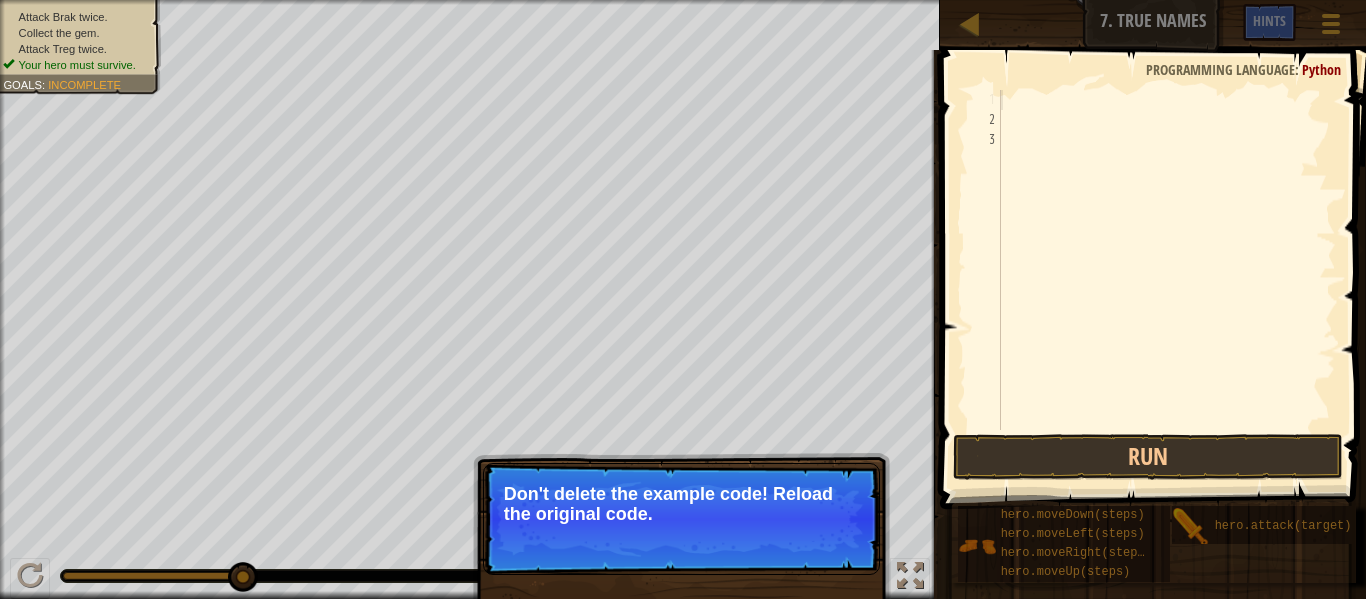 click at bounding box center [1166, 280] 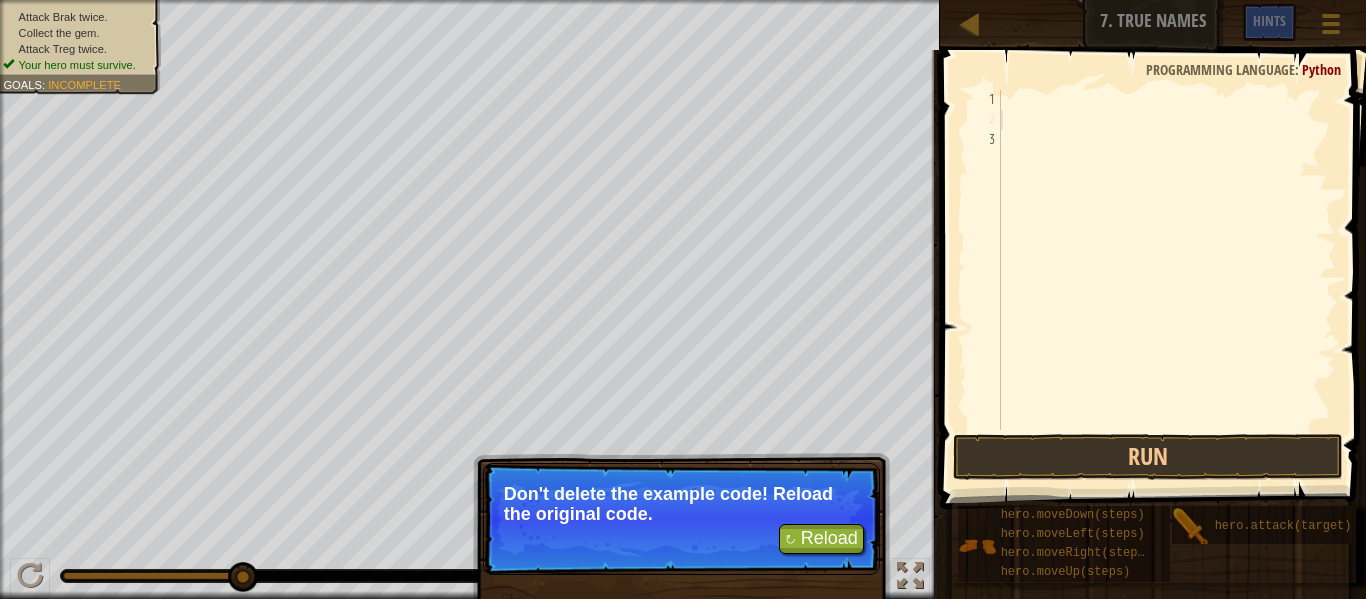 click at bounding box center (1166, 280) 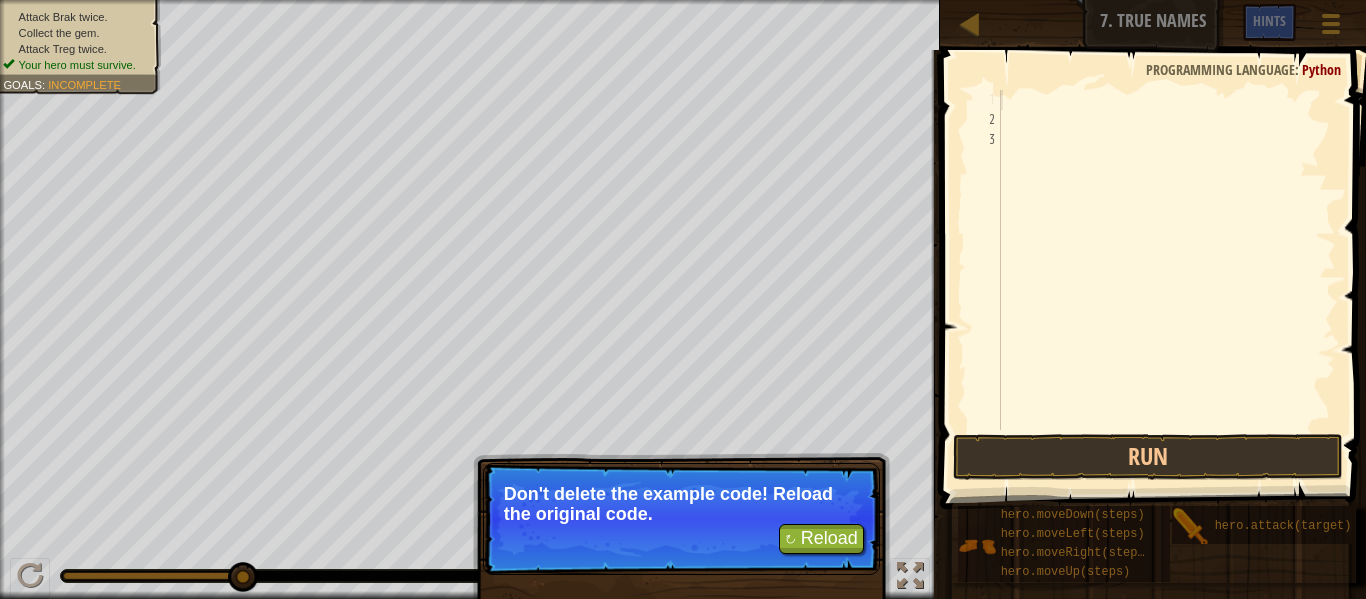 click at bounding box center (1166, 280) 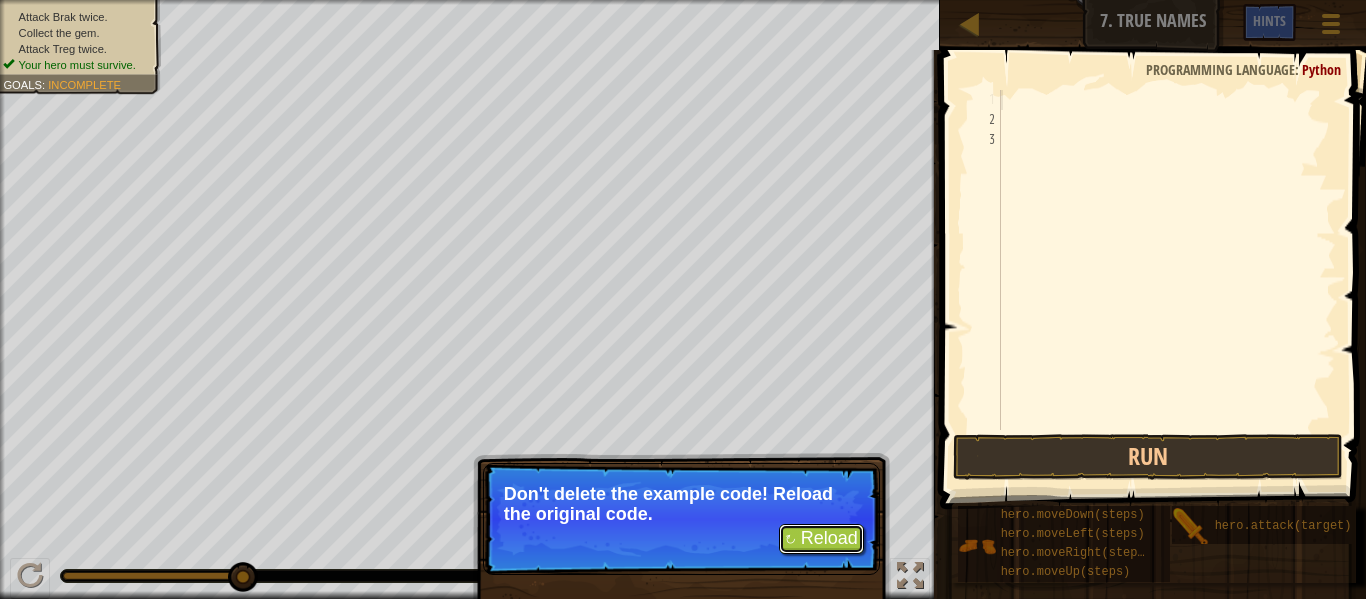 click on "↻ Reload" at bounding box center [821, 539] 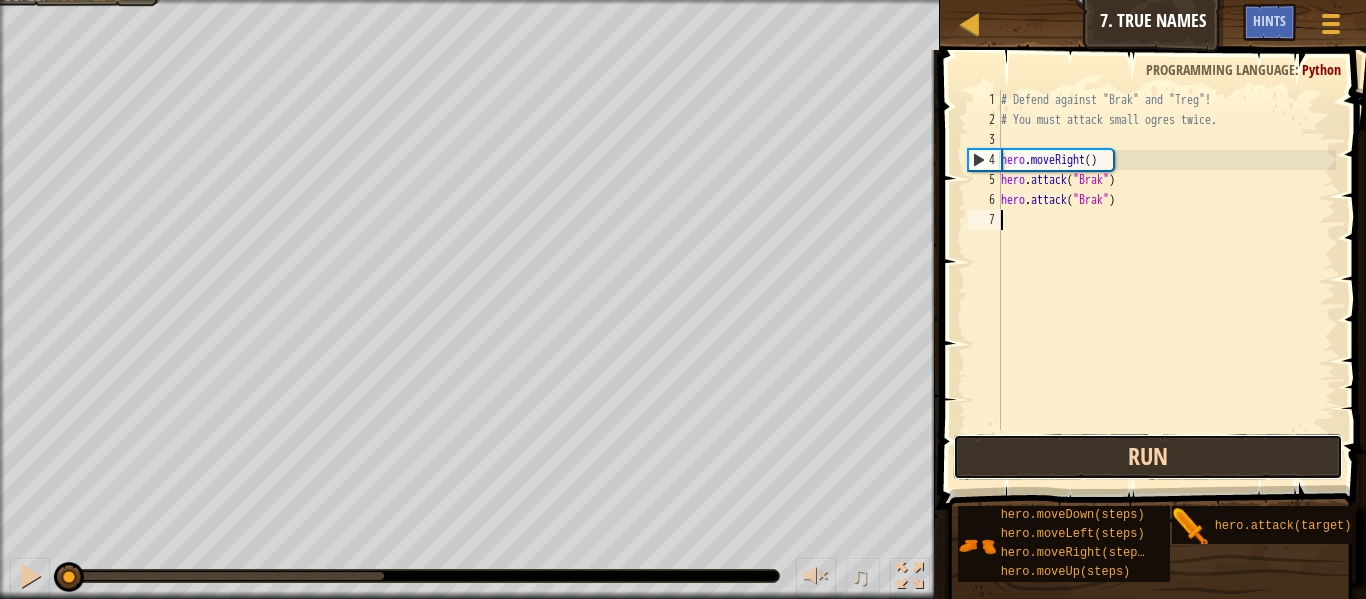 click on "Run" at bounding box center [1148, 457] 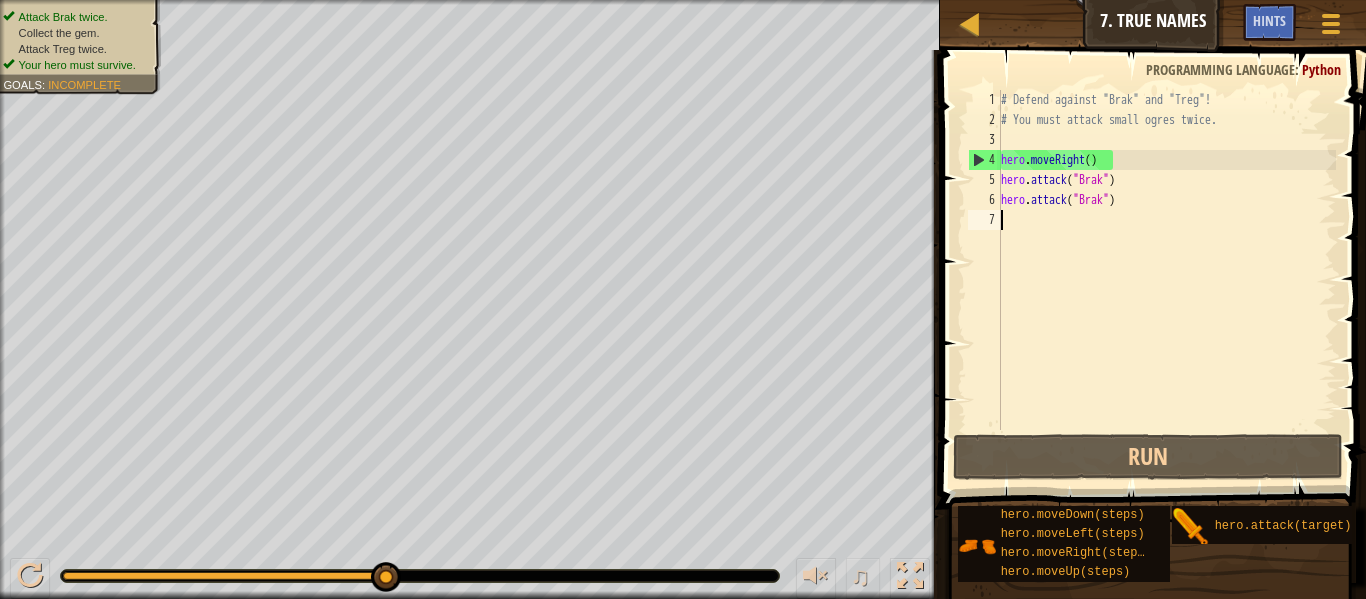 click on "# Defend against "Brak" and "Treg"! # You must attack small ogres twice. hero . moveRight ( ) hero . attack ( "Brak" ) hero . attack ( "Brak" )" at bounding box center (1166, 280) 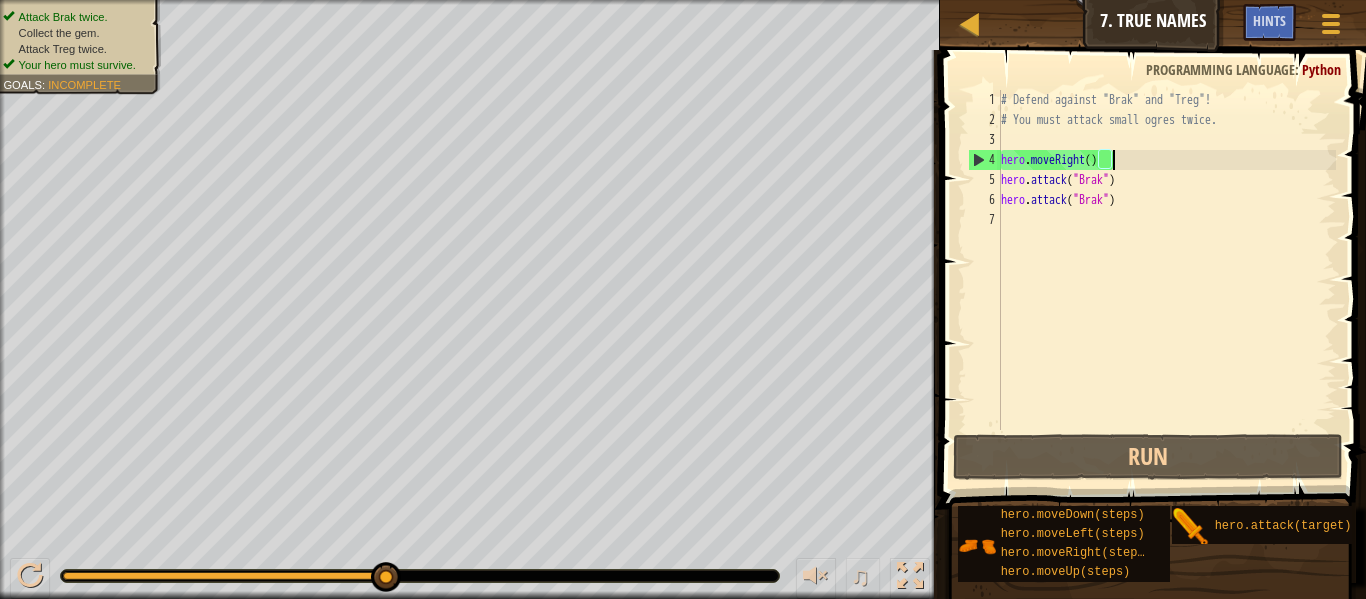 click on "# Defend against "Brak" and "Treg"! # You must attack small ogres twice. hero . moveRight ( ) hero . attack ( "Brak" ) hero . attack ( "Brak" )" at bounding box center (1166, 280) 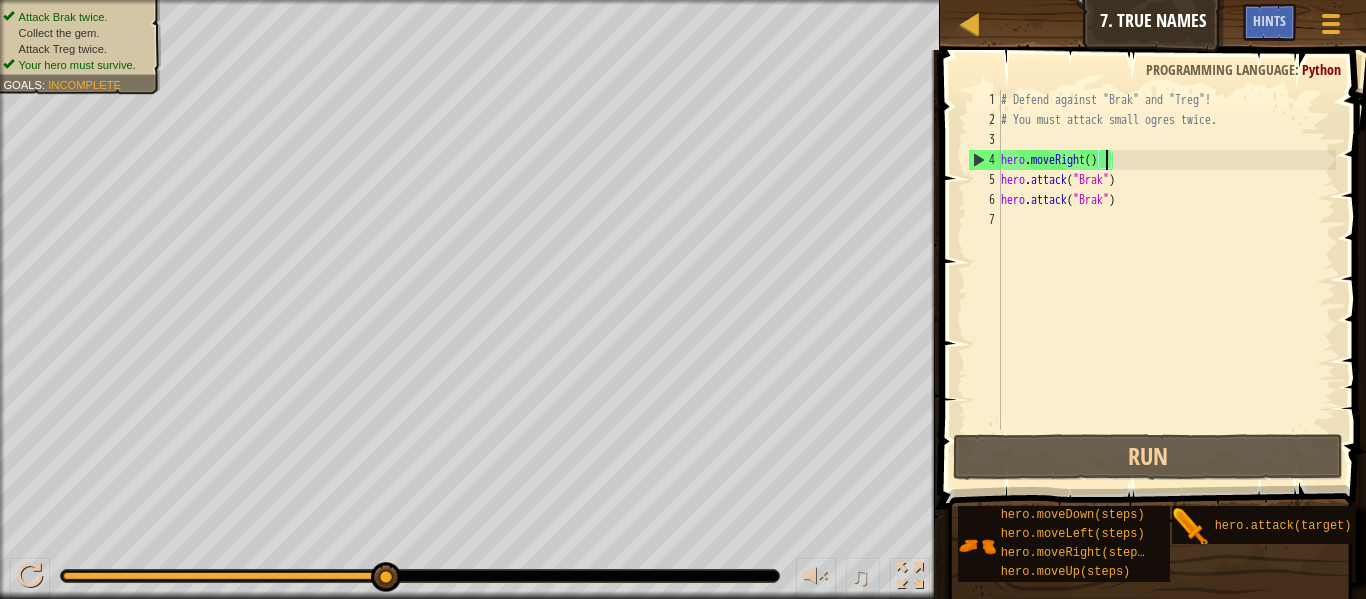 type on "hero.moveRight(2)" 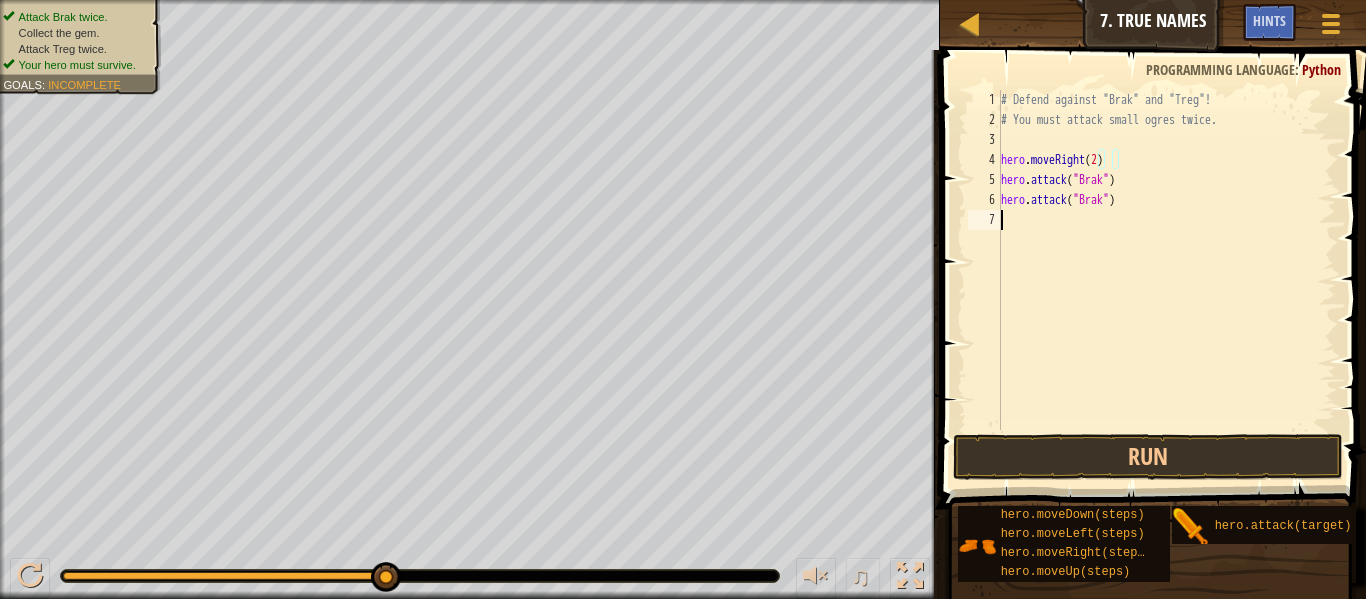 click on "# Defend against "Brak" and "Treg"! # You must attack small ogres twice. hero . moveRight ( 2 ) hero . attack ( "Brak" ) hero . attack ( "Brak" )" at bounding box center [1166, 280] 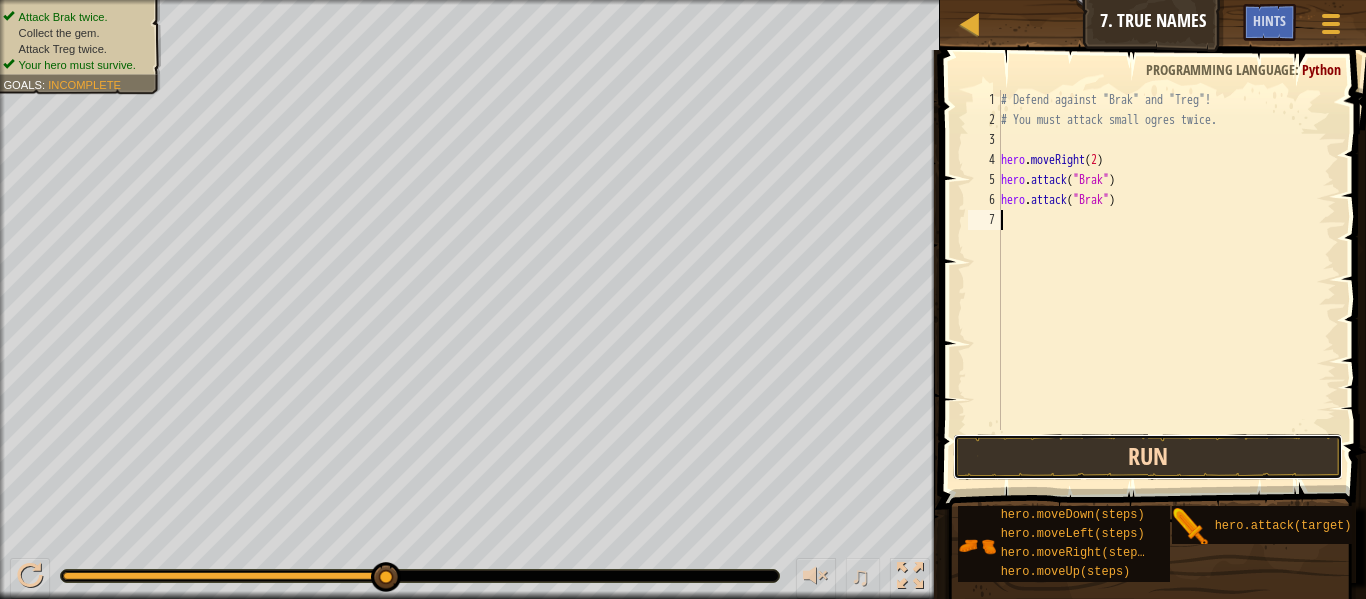 click on "Run" at bounding box center [1148, 457] 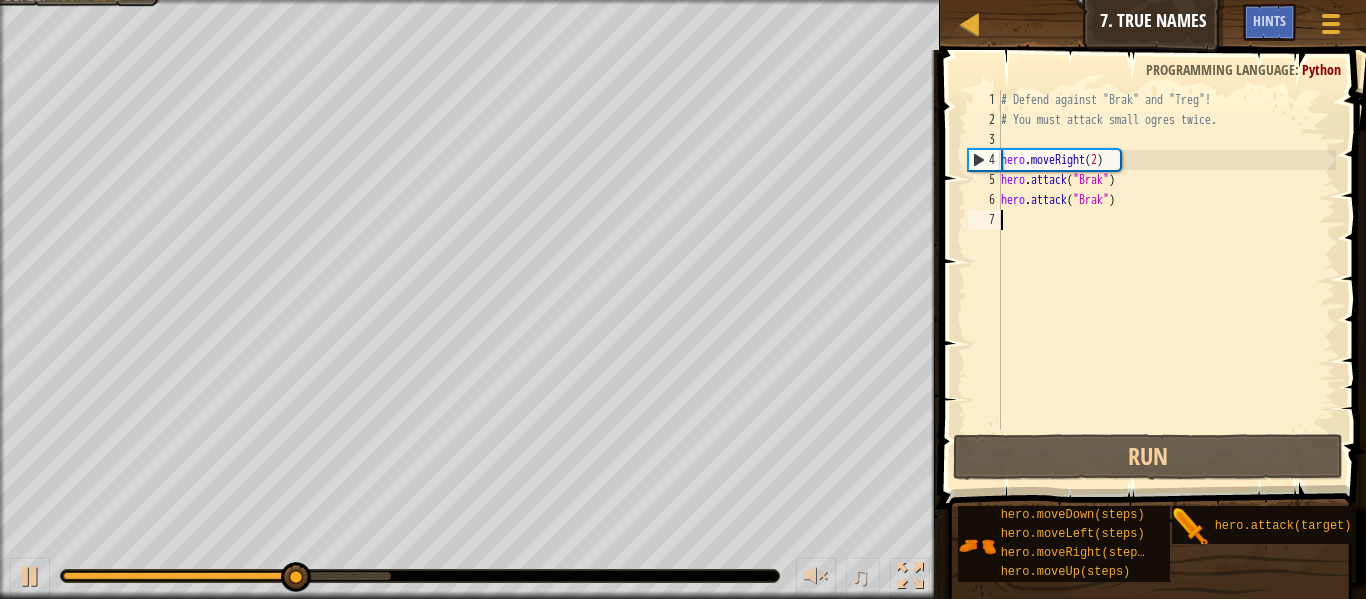 click on "# Defend against "Brak" and "Treg"! # You must attack small ogres twice. hero . moveRight ( 2 ) hero . attack ( "Brak" ) hero . attack ( "Brak" )" at bounding box center (1166, 280) 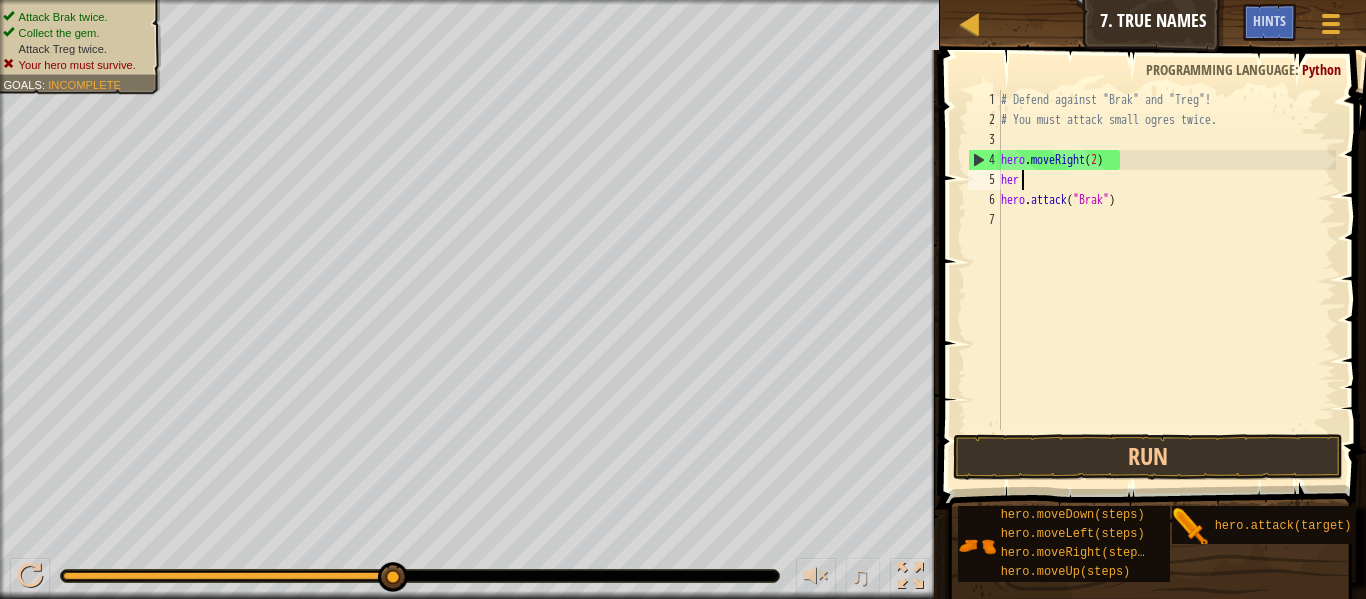 type on "h" 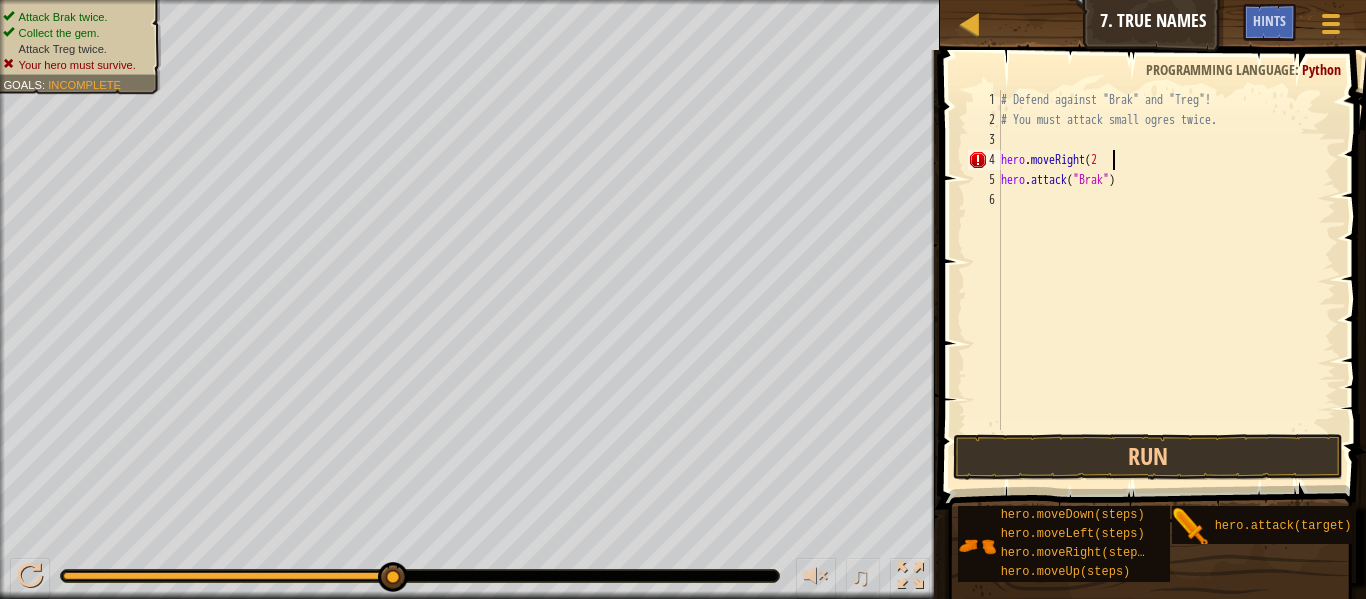 scroll, scrollTop: 9, scrollLeft: 16, axis: both 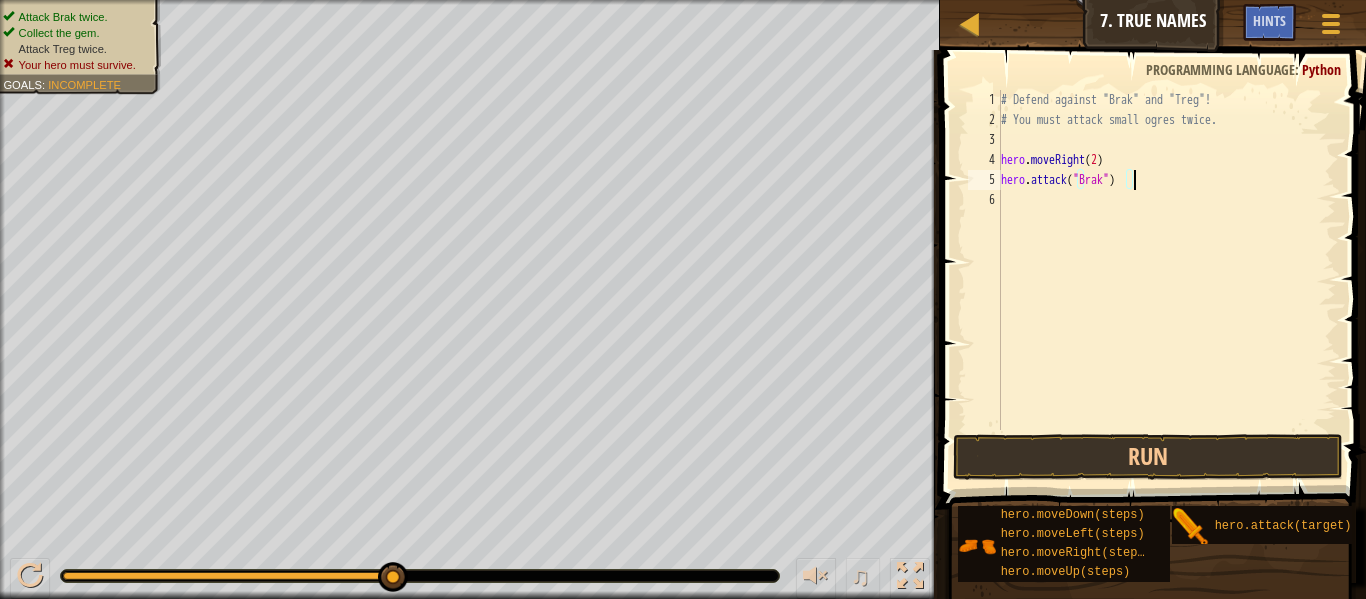 click on "# Defend against "Brak" and "Treg"! # You must attack small ogres twice. hero . moveRight ( 2 ) hero . attack ( "Brak" )" at bounding box center (1166, 280) 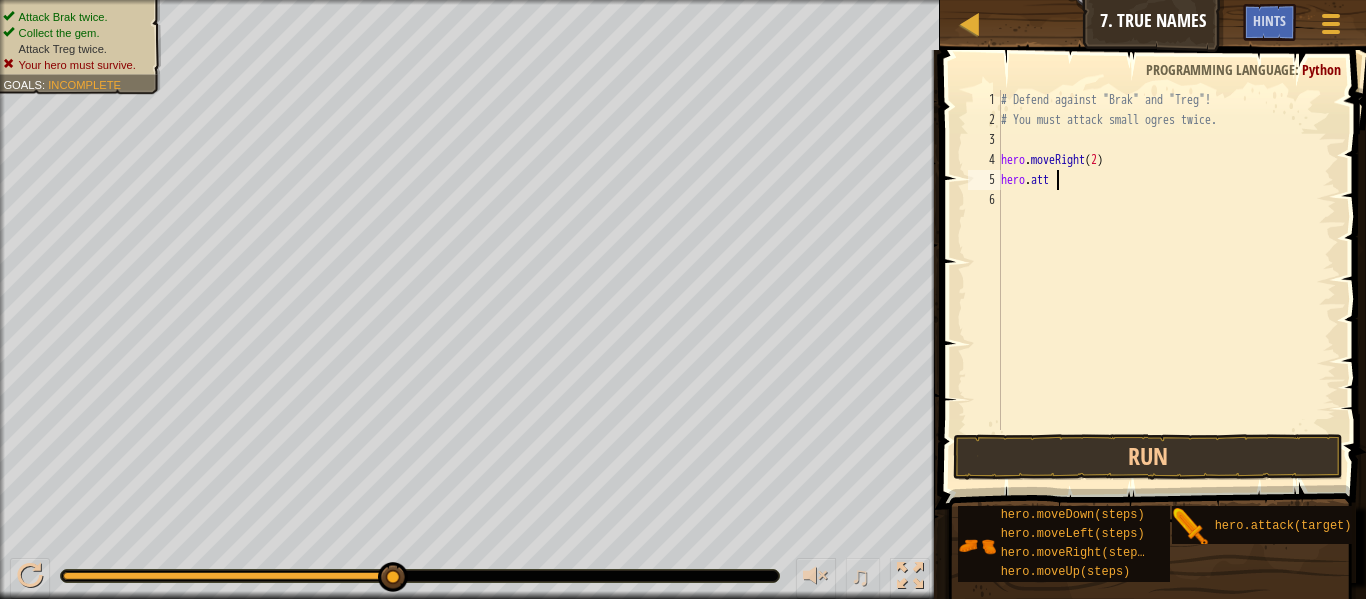scroll, scrollTop: 9, scrollLeft: 2, axis: both 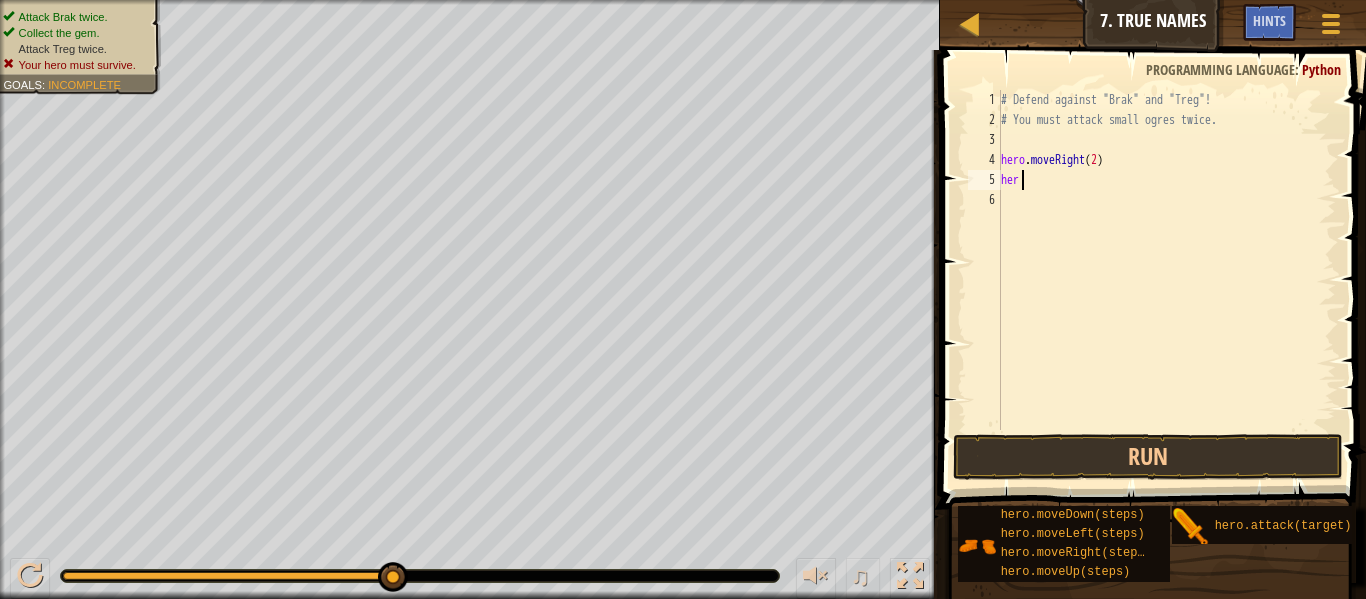 type on "h" 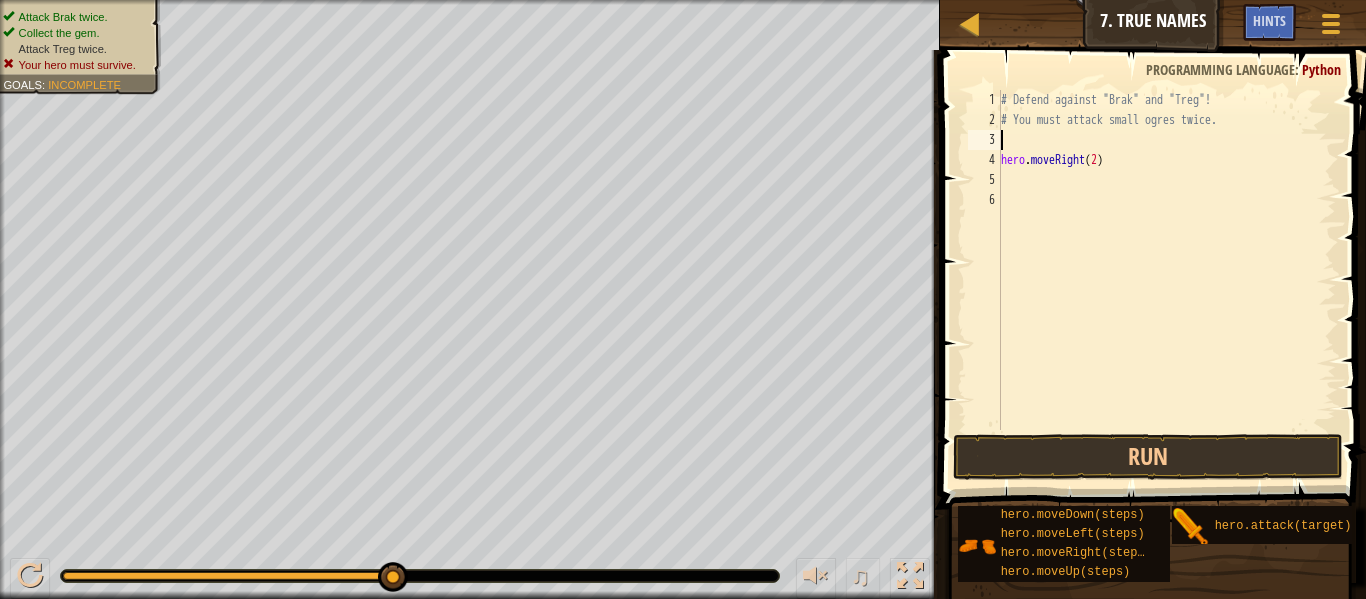 click on "# Defend against "Brak" and "Treg"! # You must attack small ogres twice. hero . moveRight ( 2 )" at bounding box center (1166, 280) 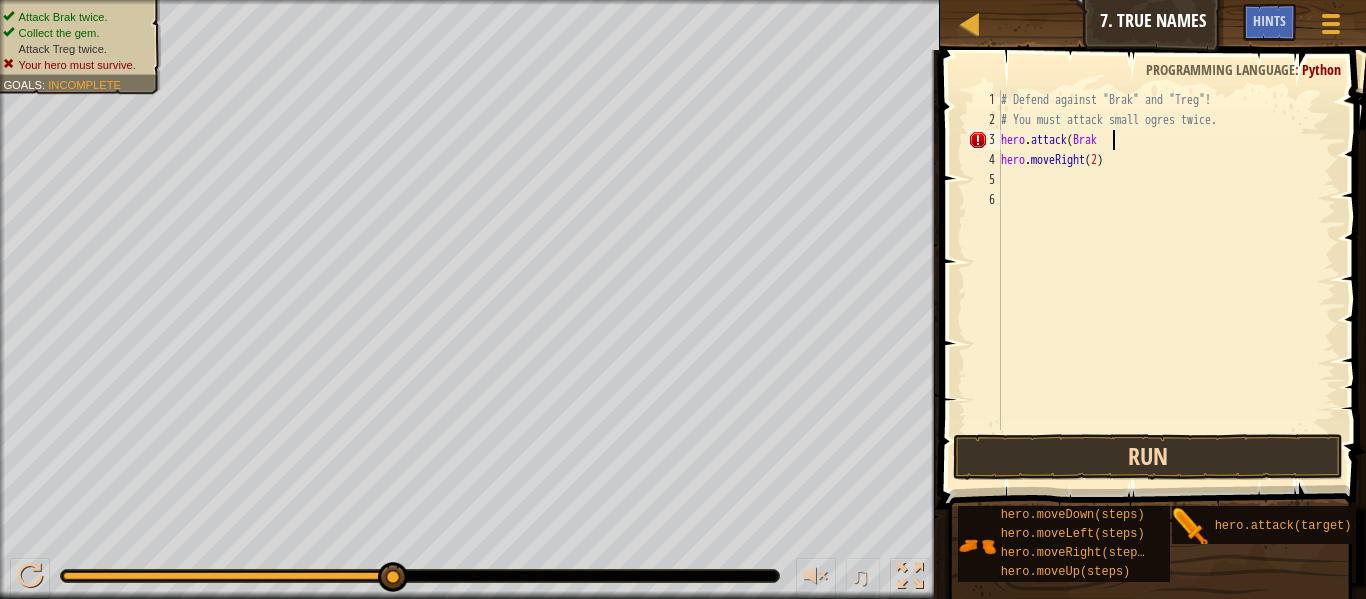 scroll, scrollTop: 9, scrollLeft: 16, axis: both 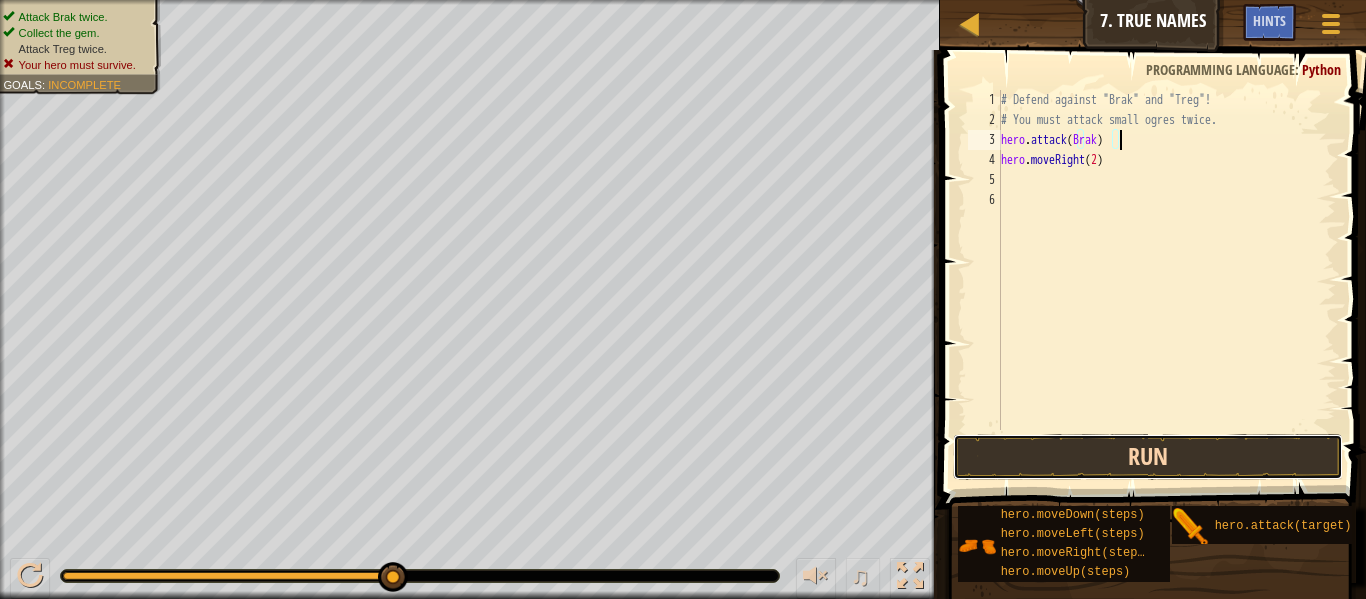 click on "Run" at bounding box center (1148, 457) 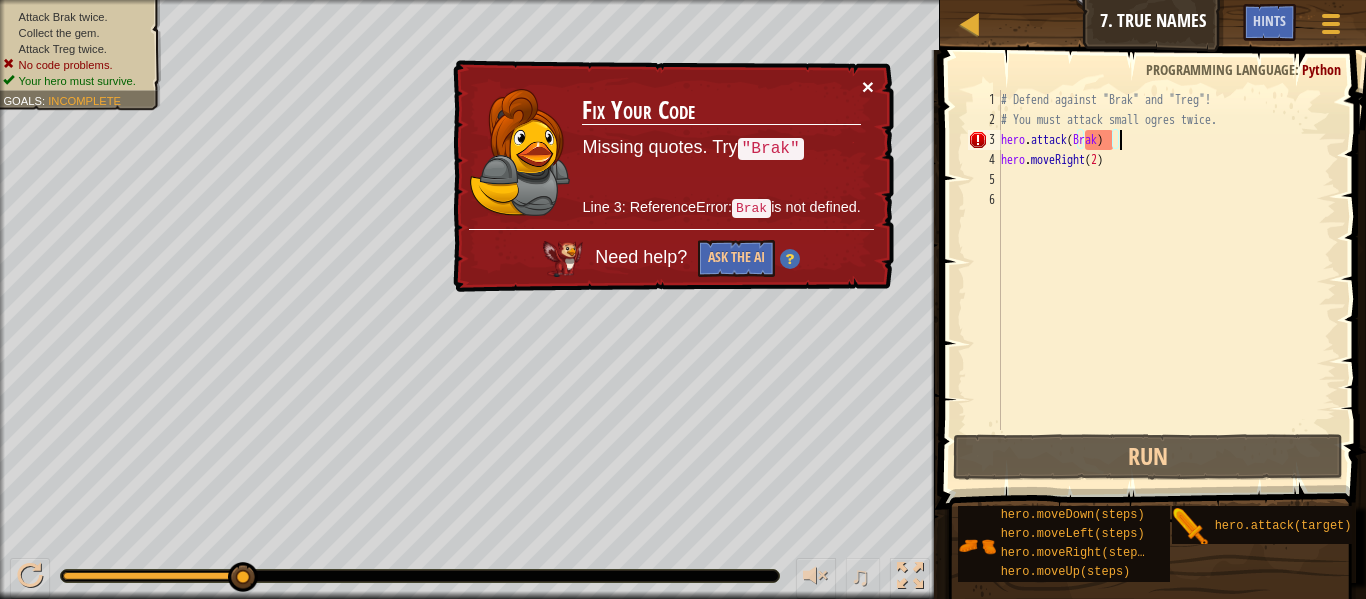 click on "×" at bounding box center (868, 86) 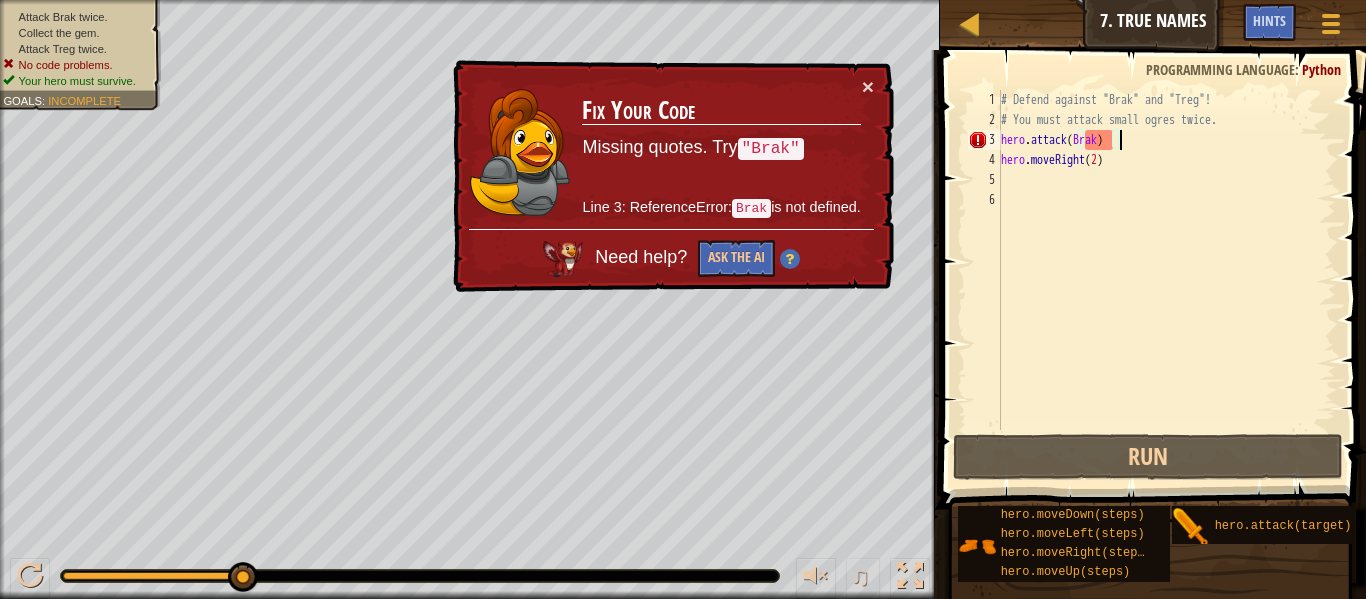 click on "# Defend against "Brak" and "Treg"! # You must attack small ogres twice. hero . attack ( Brak ) hero . moveRight ( 2 )" at bounding box center (1166, 280) 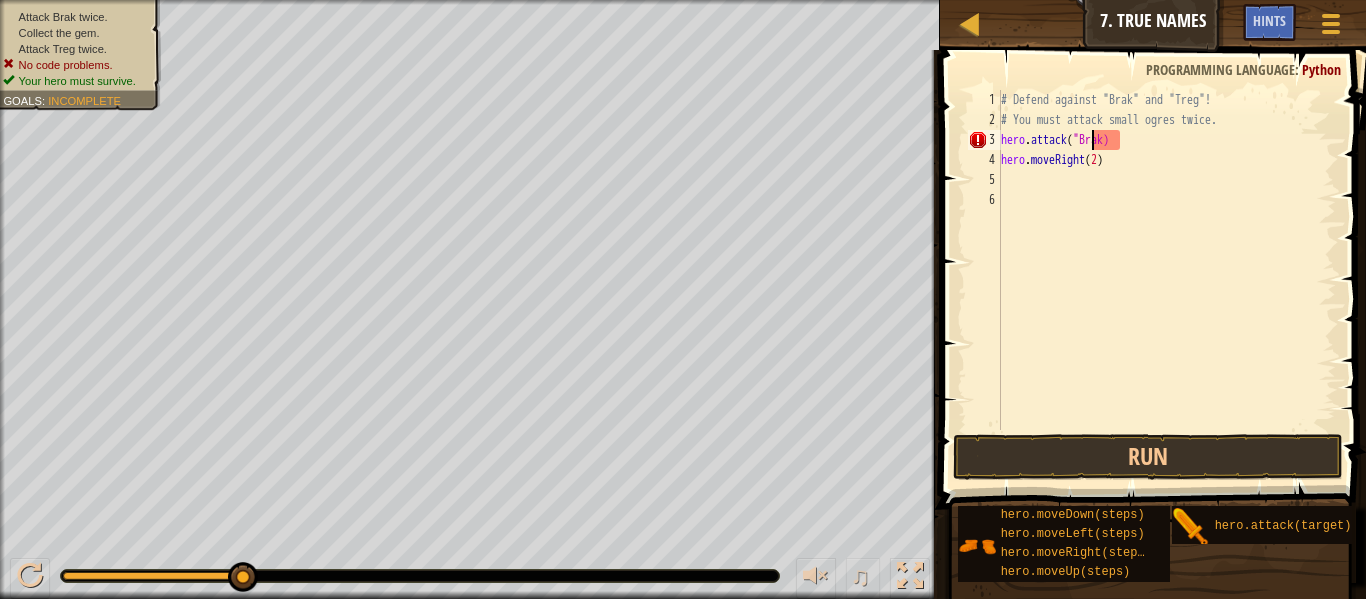 scroll, scrollTop: 9, scrollLeft: 13, axis: both 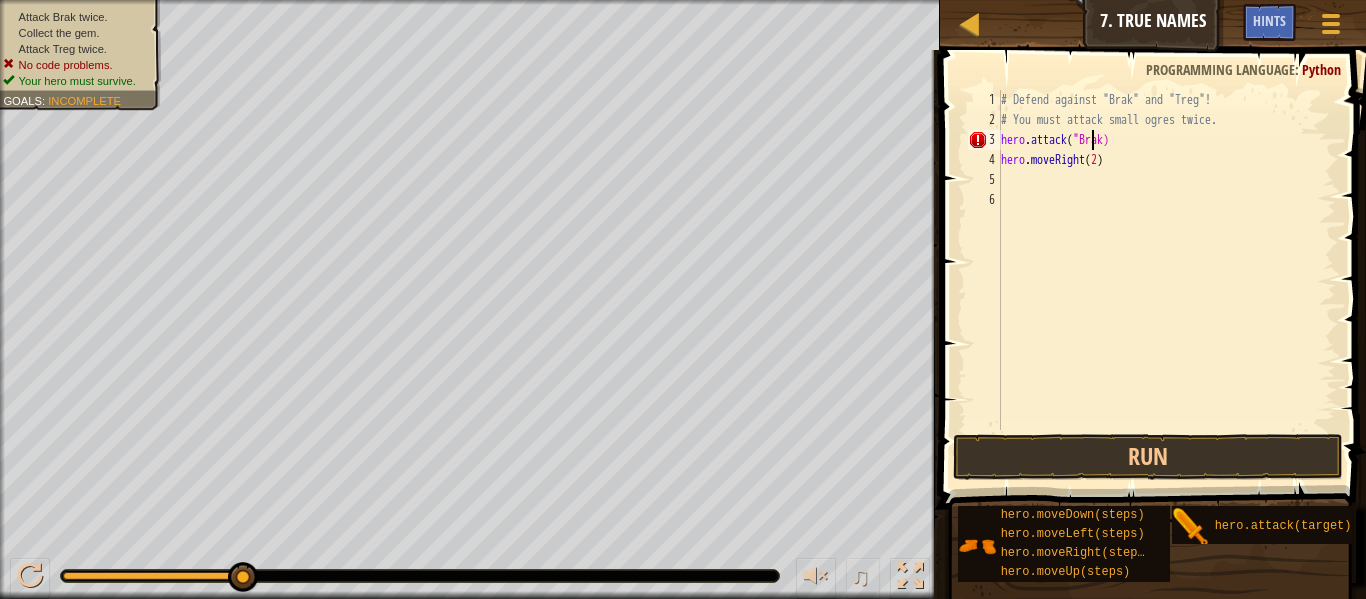 click on "# Defend against "Brak" and "Treg"! # You must attack small ogres twice. hero . attack ( "Brak) hero . moveRight ( 2 )" at bounding box center [1166, 280] 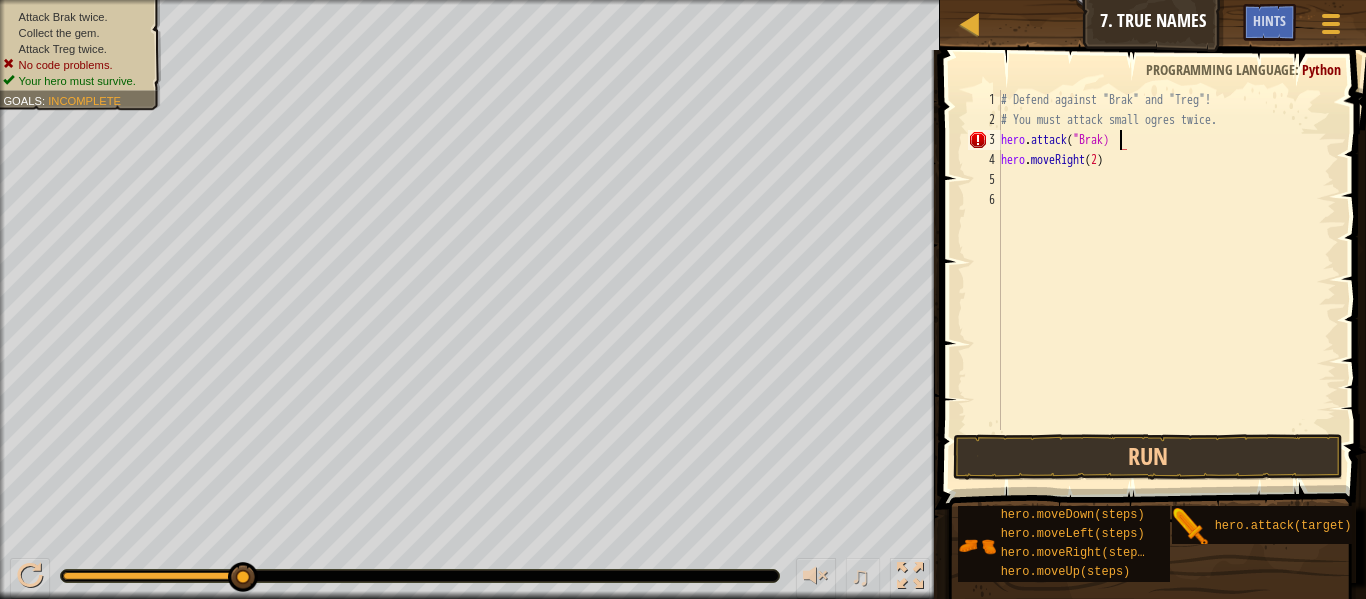 scroll, scrollTop: 9, scrollLeft: 18, axis: both 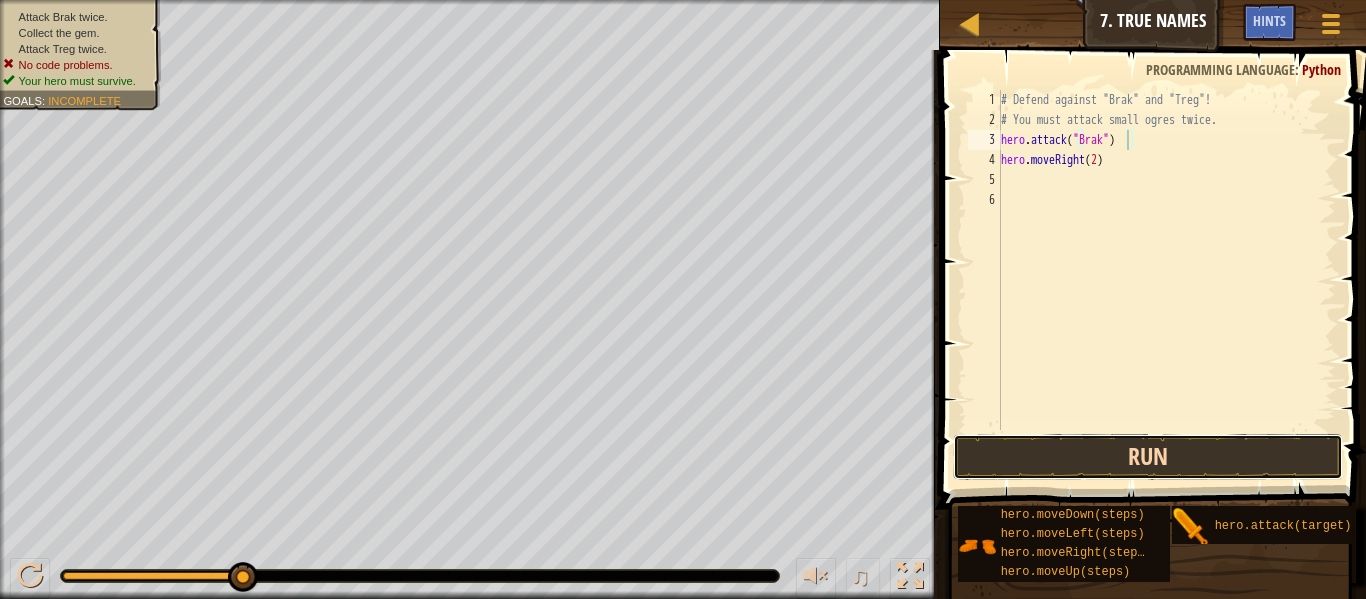 click on "Run" at bounding box center (1148, 457) 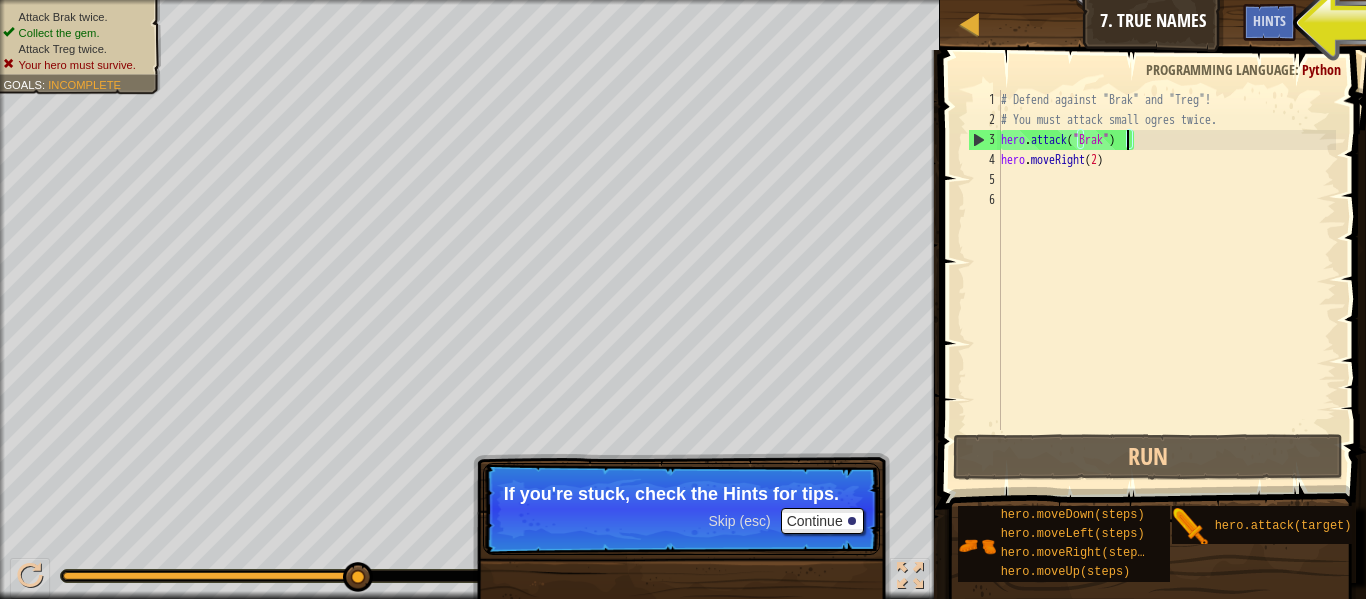 click on "# Defend against "Brak" and "Treg"! # You must attack small ogres twice. hero . attack ( "Brak" ) hero . moveRight ( 2 )" at bounding box center [1166, 280] 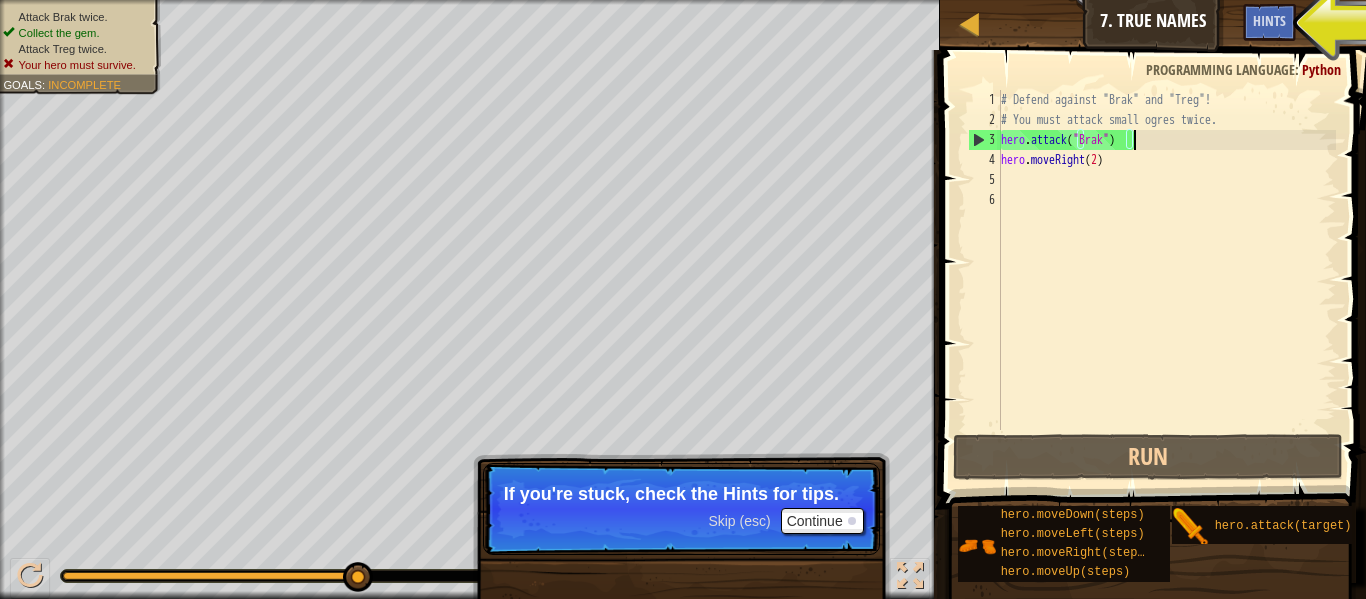 click on "# Defend against "Brak" and "Treg"! # You must attack small ogres twice. hero . attack ( "Brak" ) hero . moveRight ( 2 )" at bounding box center [1166, 280] 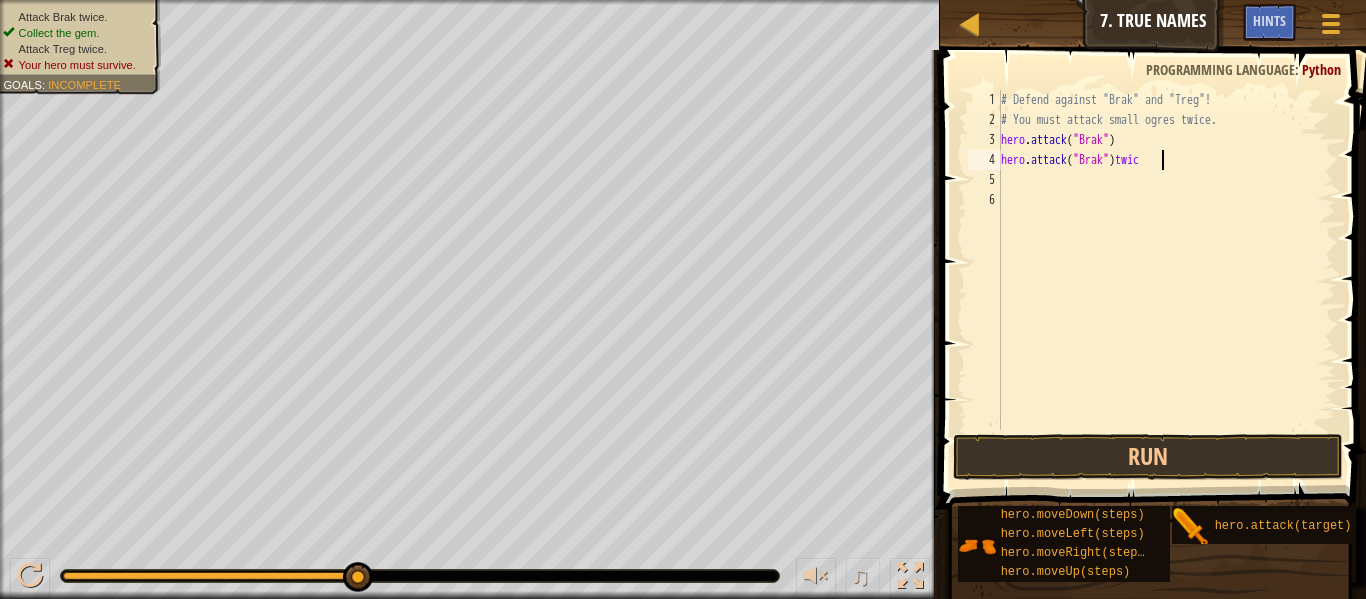 scroll, scrollTop: 9, scrollLeft: 23, axis: both 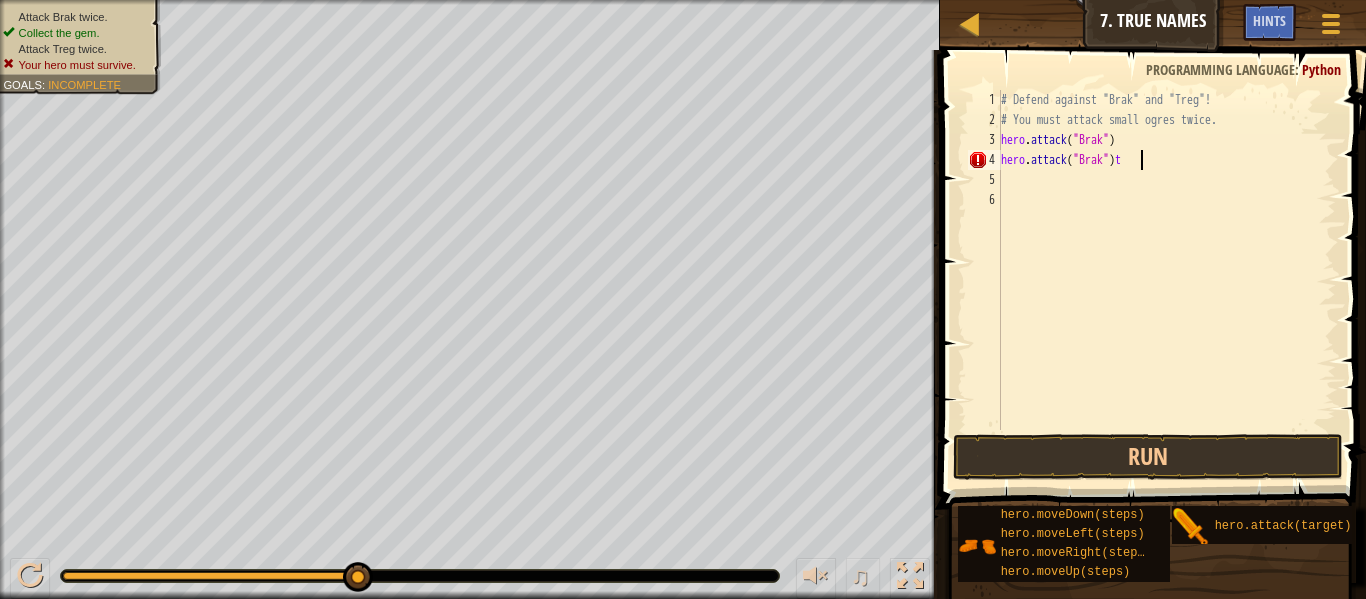 type on "hero.attack("Brak")" 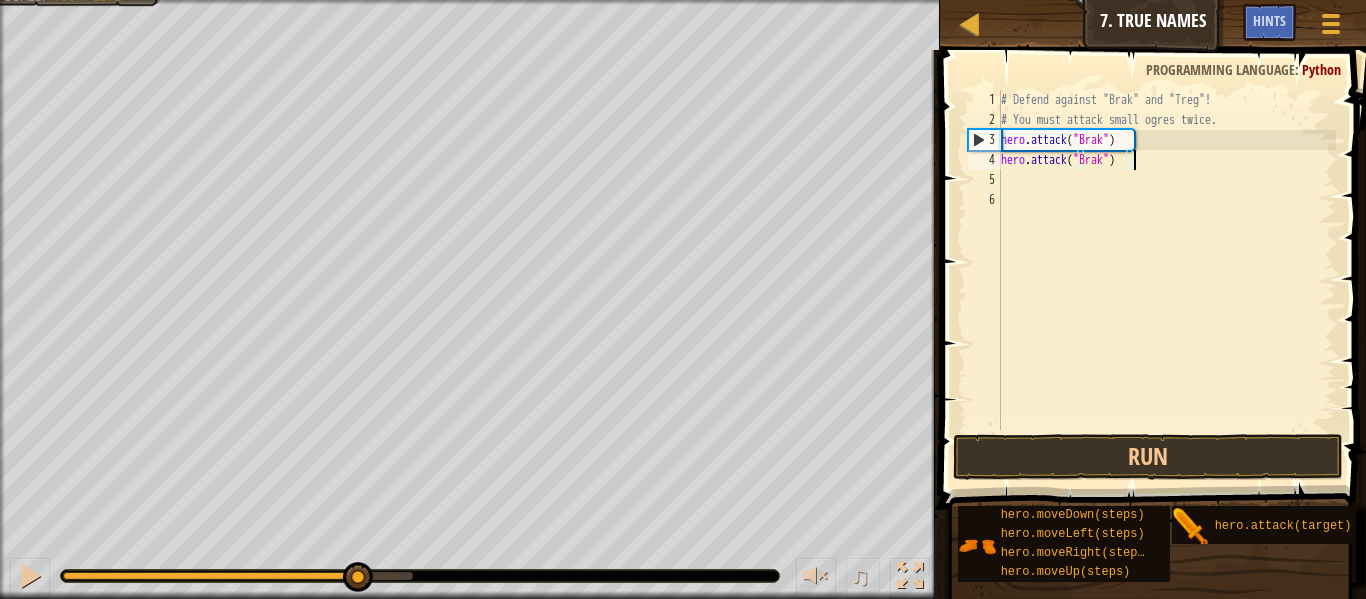 click on "# Defend against "Brak" and "Treg"! # You must attack small ogres twice. hero . attack ( "Brak" ) hero . attack ( "Brak" )" at bounding box center (1166, 280) 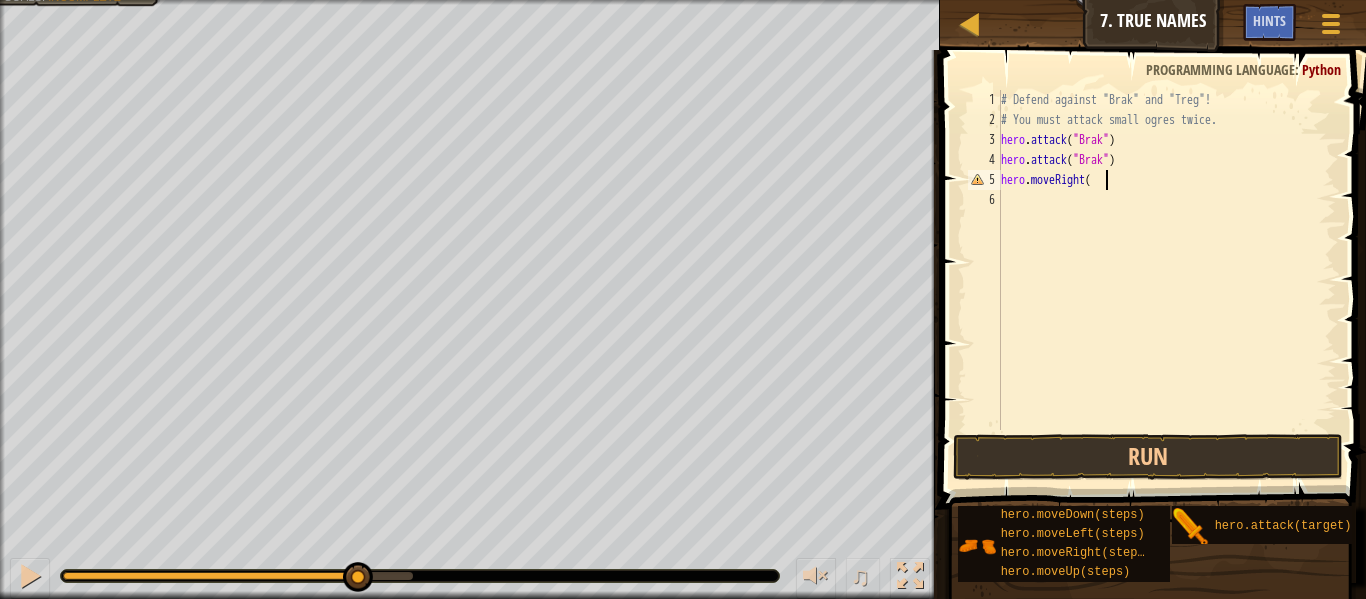 scroll, scrollTop: 9, scrollLeft: 14, axis: both 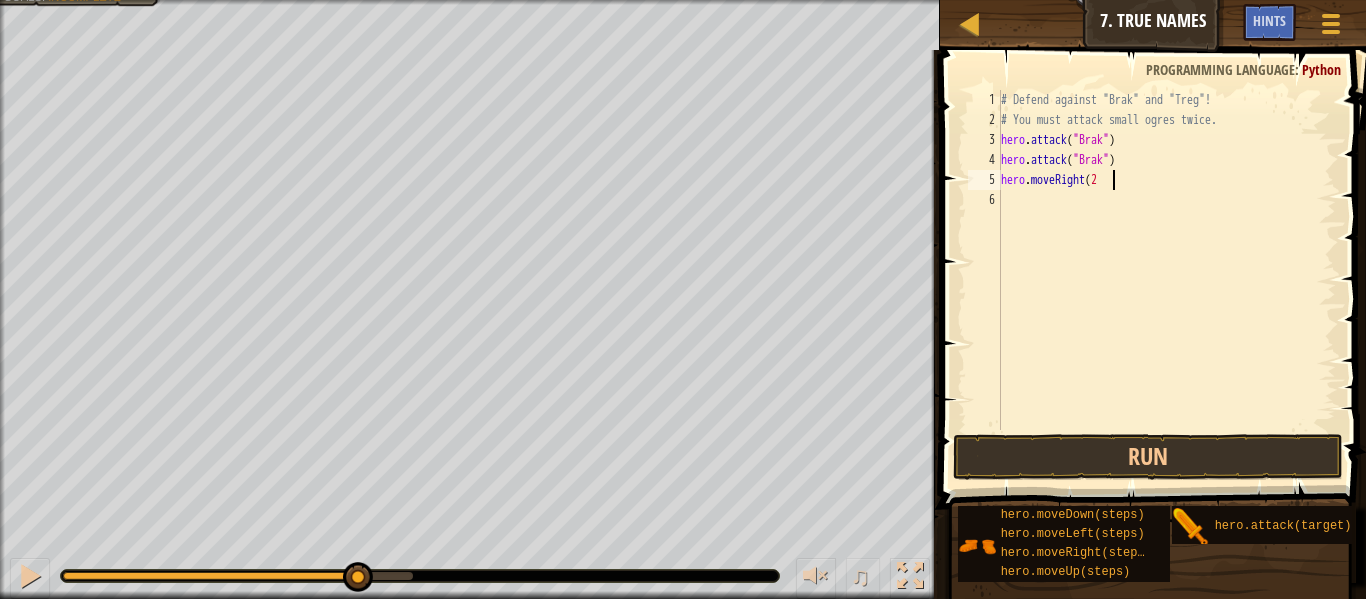 type on "hero.moveRight(2)" 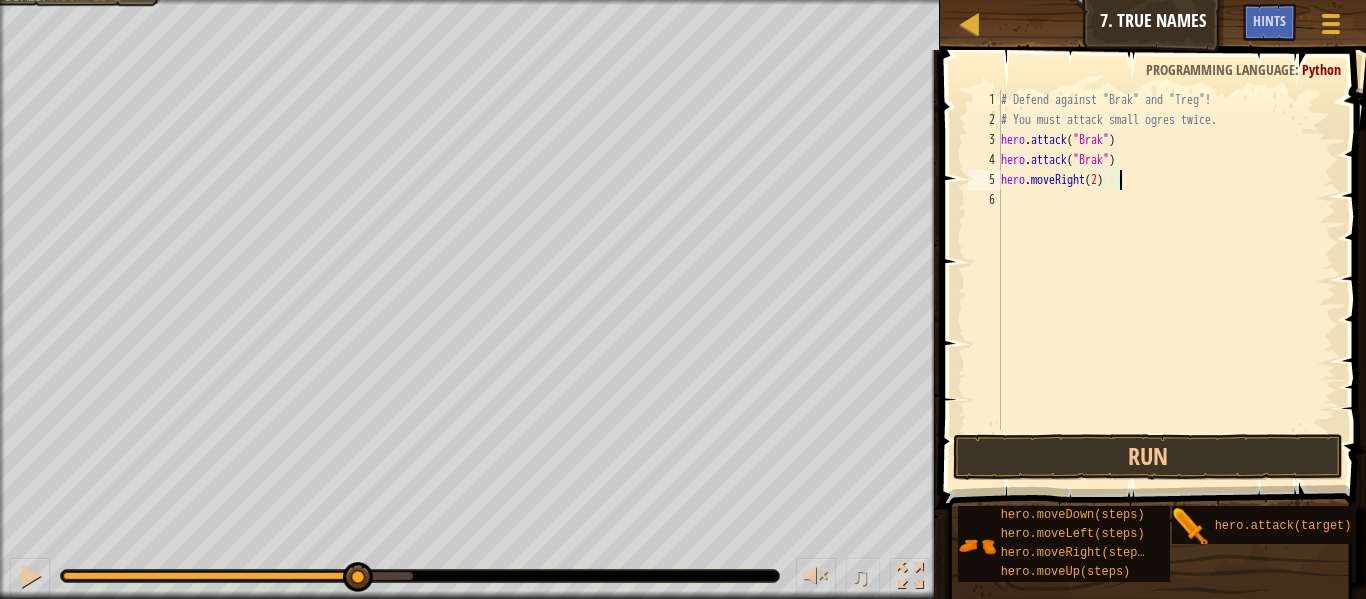 click on "# Defend against "Brak" and "Treg"! # You must attack small ogres twice. hero . attack ( "Brak" ) hero . attack ( "Brak" ) hero . moveRight ( 2 )" at bounding box center (1166, 280) 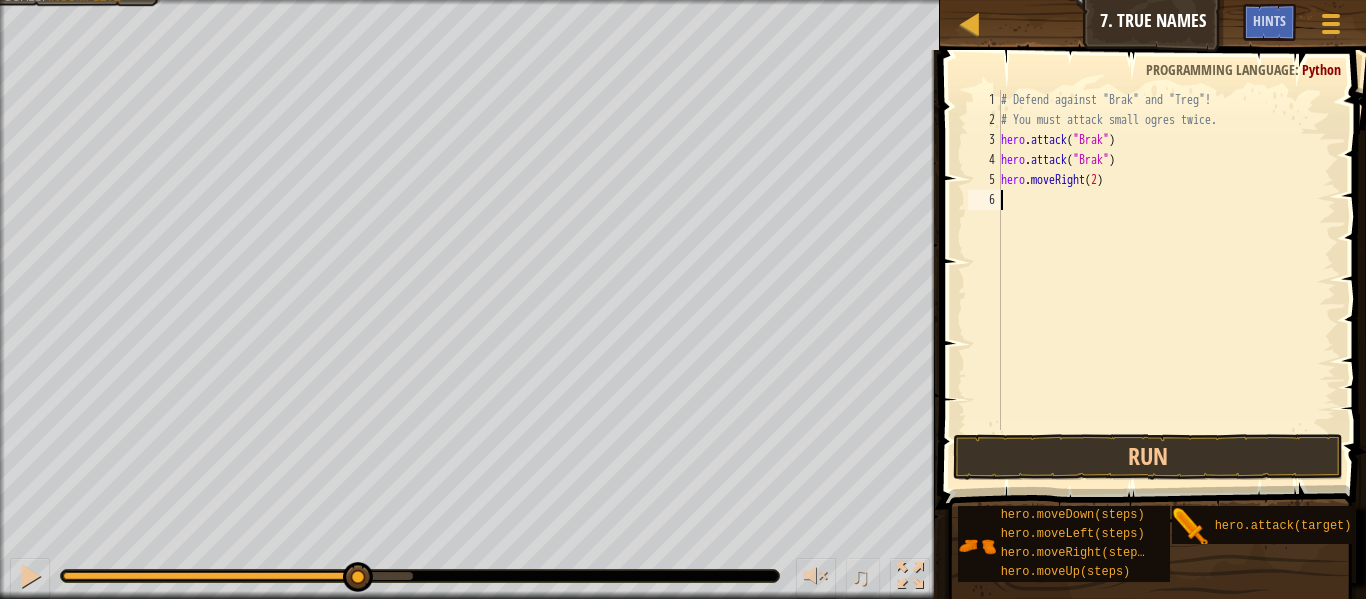 scroll, scrollTop: 9, scrollLeft: 0, axis: vertical 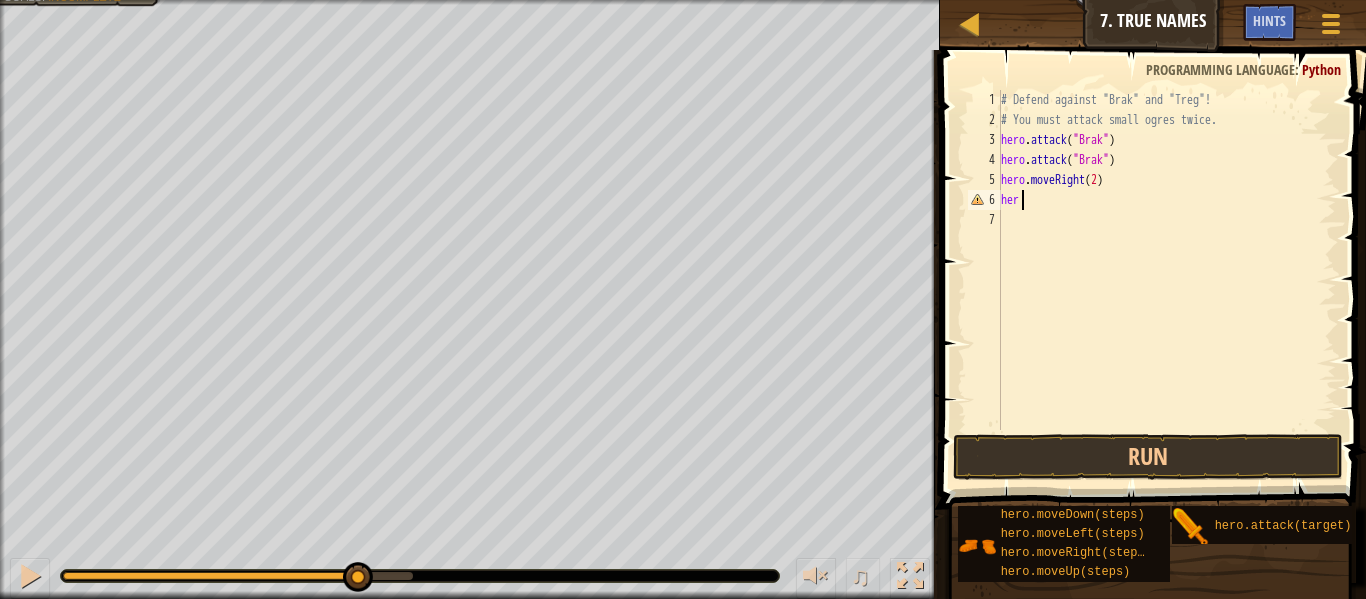 type on "h" 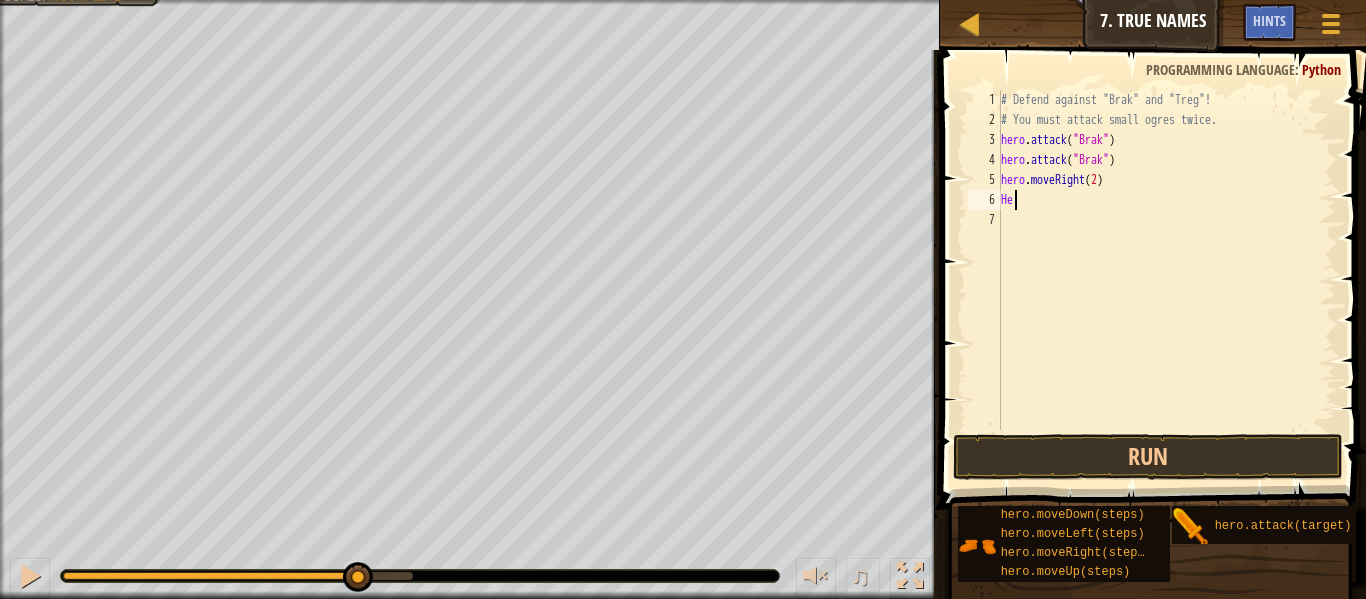 scroll, scrollTop: 9, scrollLeft: 1, axis: both 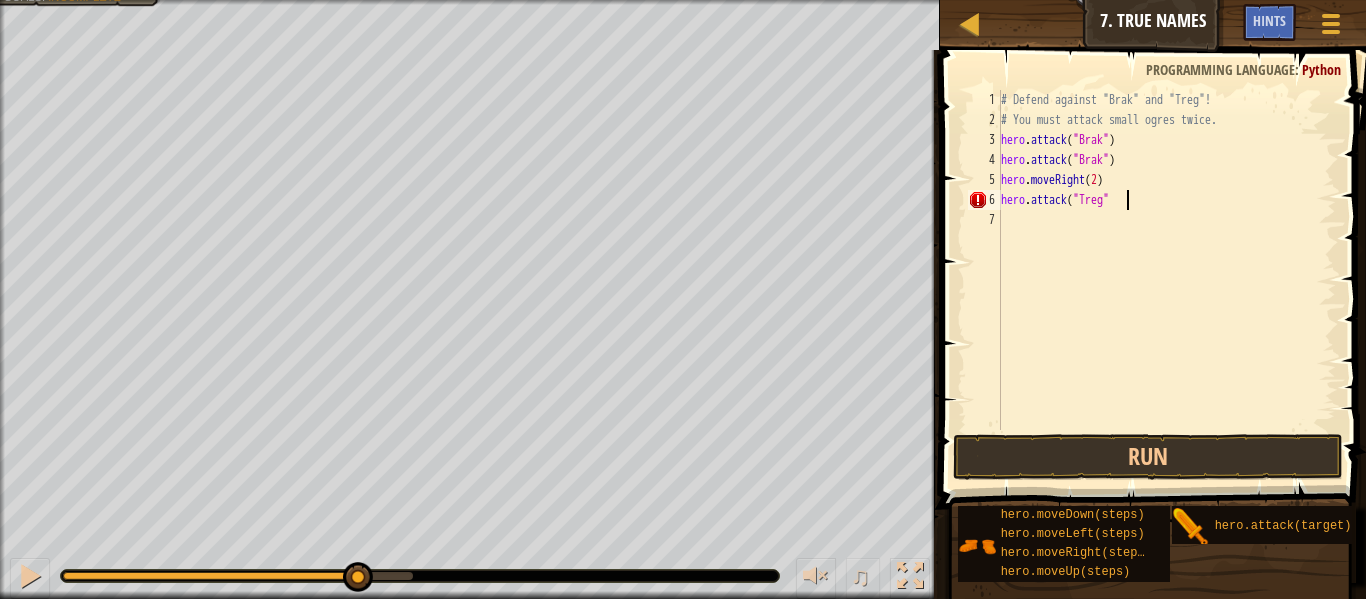 type on "hero.attack("Treg")" 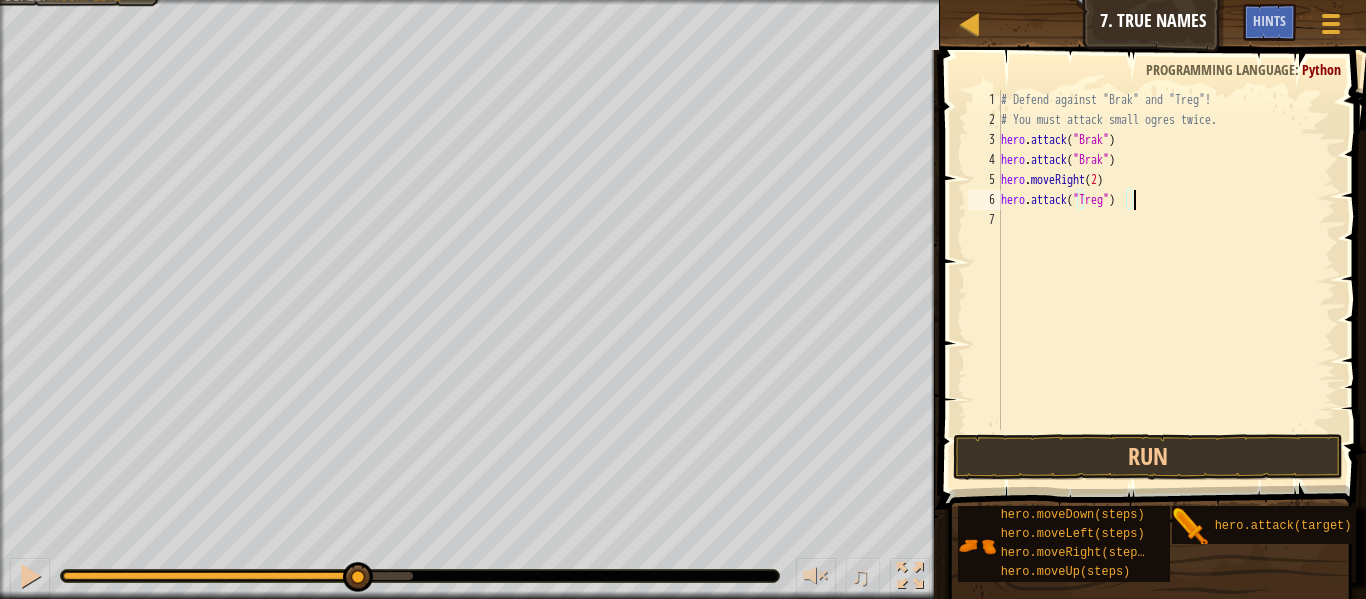 click on "# Defend against "Brak" and "Treg"! # You must attack small ogres twice. hero . attack ( "Brak" ) hero . attack ( "Brak" ) hero . moveRight ( 2 ) hero . attack ( "Treg" )" at bounding box center (1166, 280) 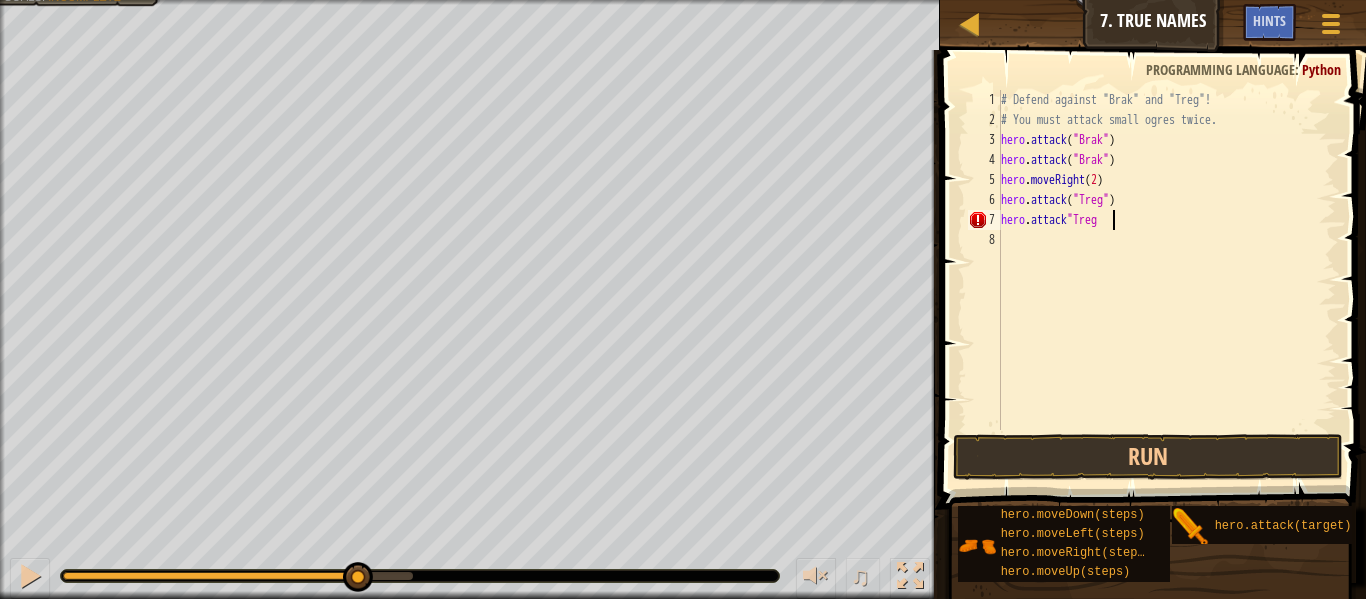 scroll, scrollTop: 9, scrollLeft: 16, axis: both 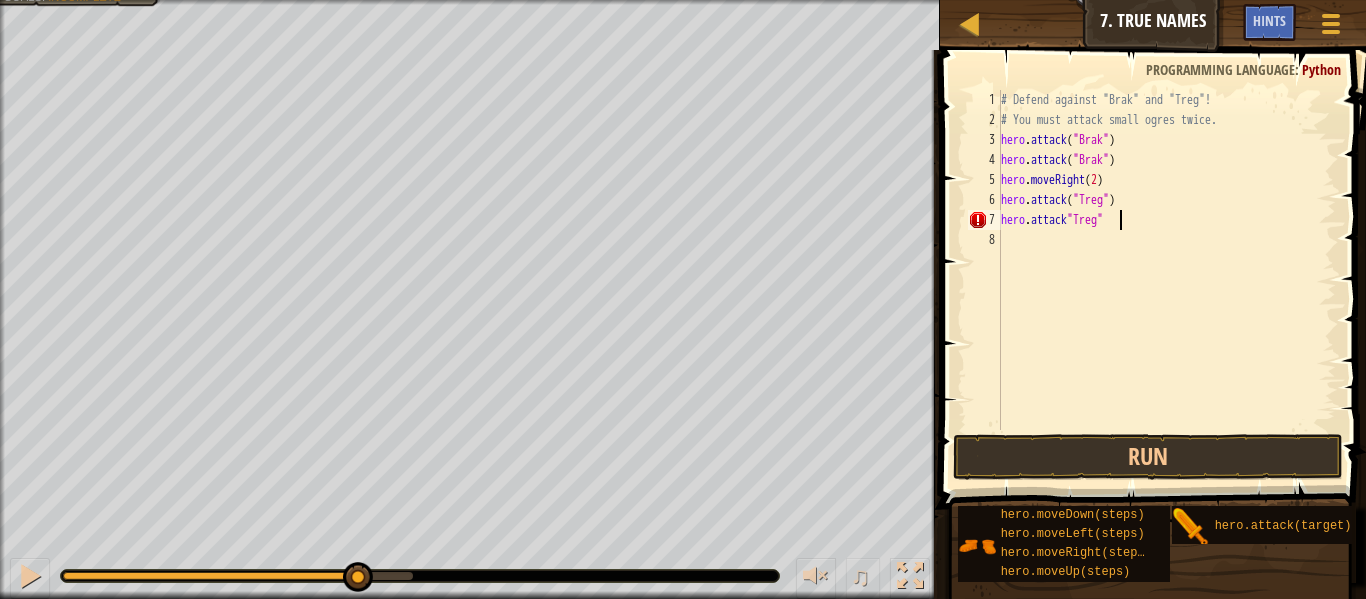 type on "hero.attack"Treg")" 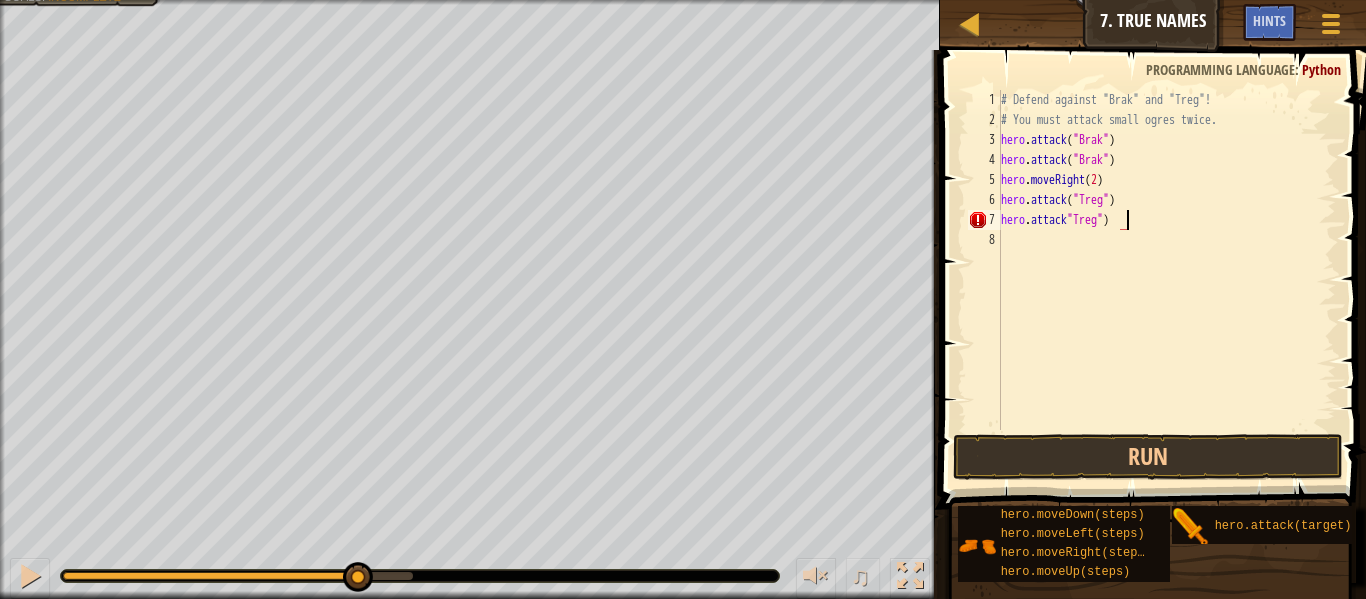 click on "# Defend against "Brak" and "Treg"! # You must attack small ogres twice. hero . attack ( "Brak" ) hero . attack ( "Brak" ) hero . moveRight ( 2 ) hero . attack ( "Treg" ) hero . attack "Treg" )" at bounding box center (1166, 280) 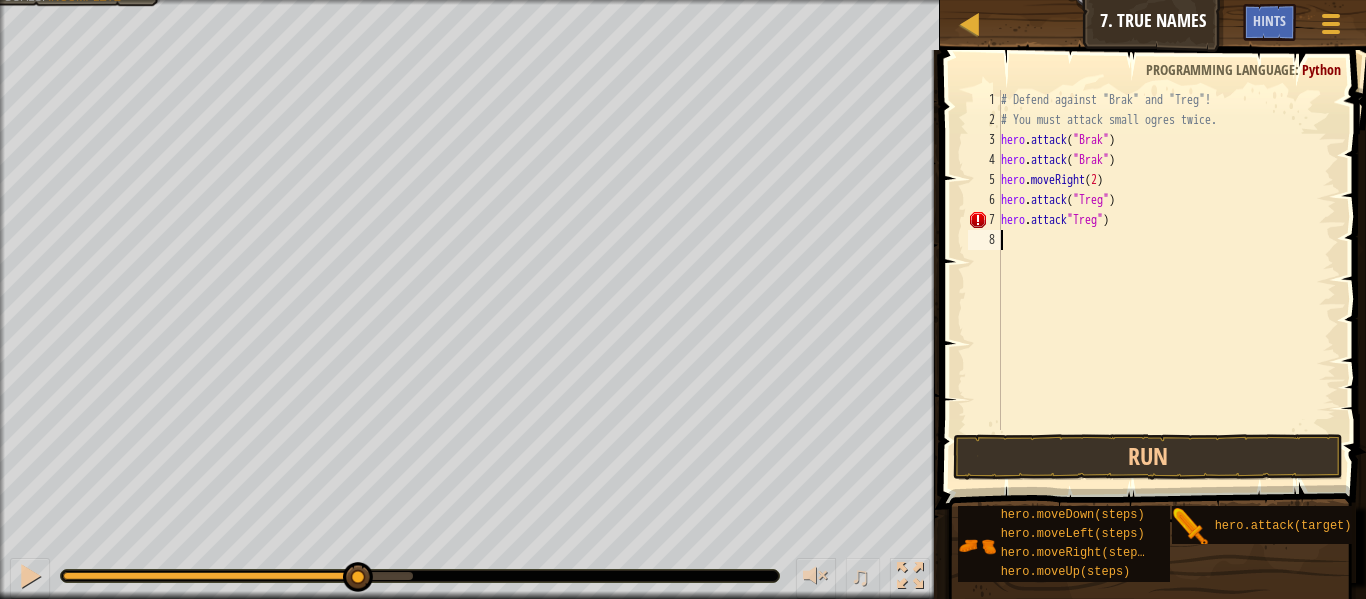 click on "# Defend against "Brak" and "Treg"! # You must attack small ogres twice. hero . attack ( "Brak" ) hero . attack ( "Brak" ) hero . moveRight ( 2 ) hero . attack ( "Treg" ) hero . attack "Treg" )" at bounding box center (1166, 280) 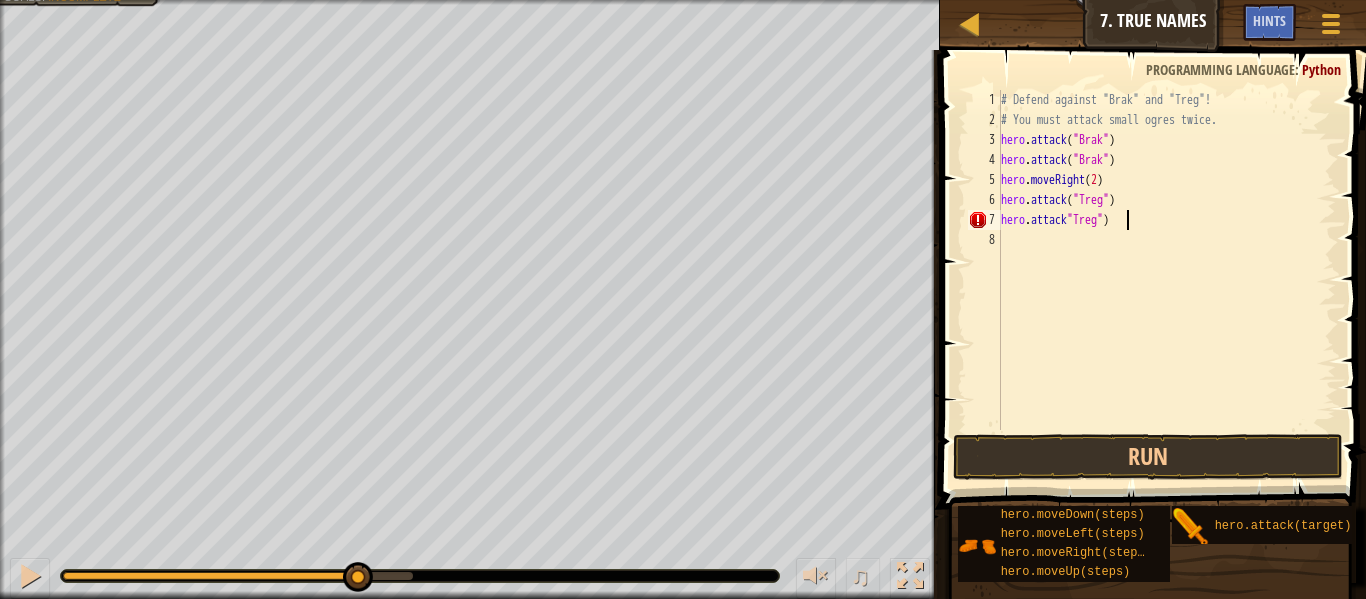 click on "# Defend against "Brak" and "Treg"! # You must attack small ogres twice. hero . attack ( "Brak" ) hero . attack ( "Brak" ) hero . moveRight ( 2 ) hero . attack ( "Treg" ) hero . attack "Treg" )" at bounding box center (1166, 280) 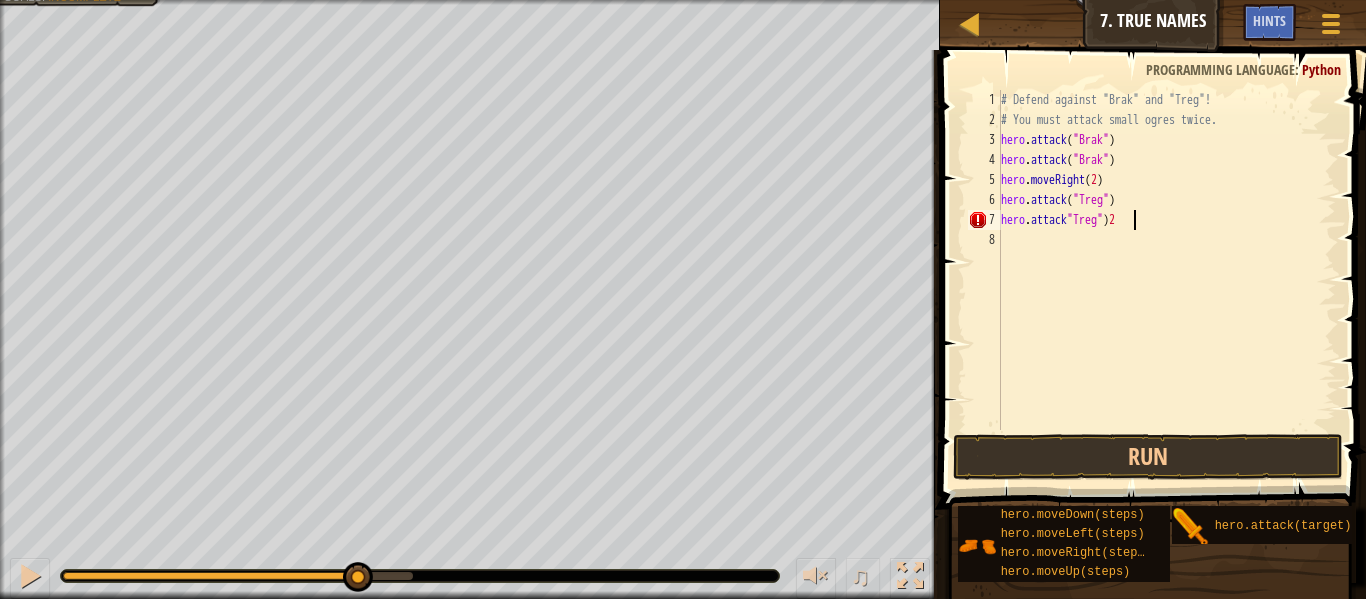 scroll, scrollTop: 9, scrollLeft: 17, axis: both 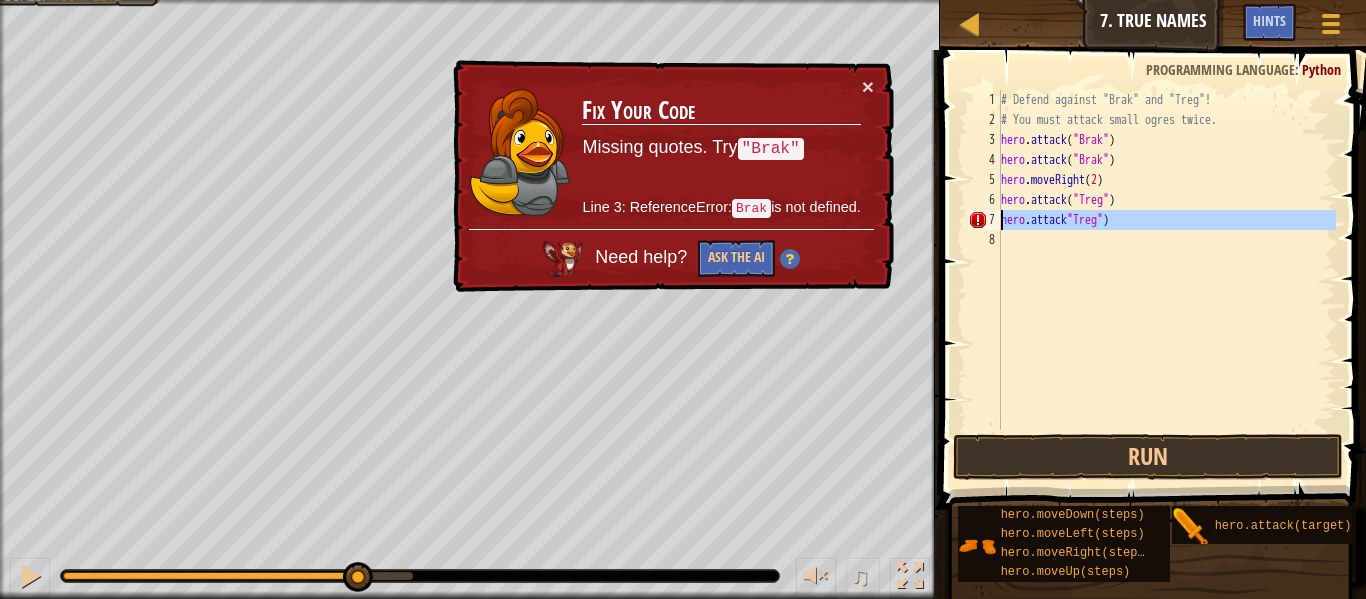 click on "7" at bounding box center (984, 220) 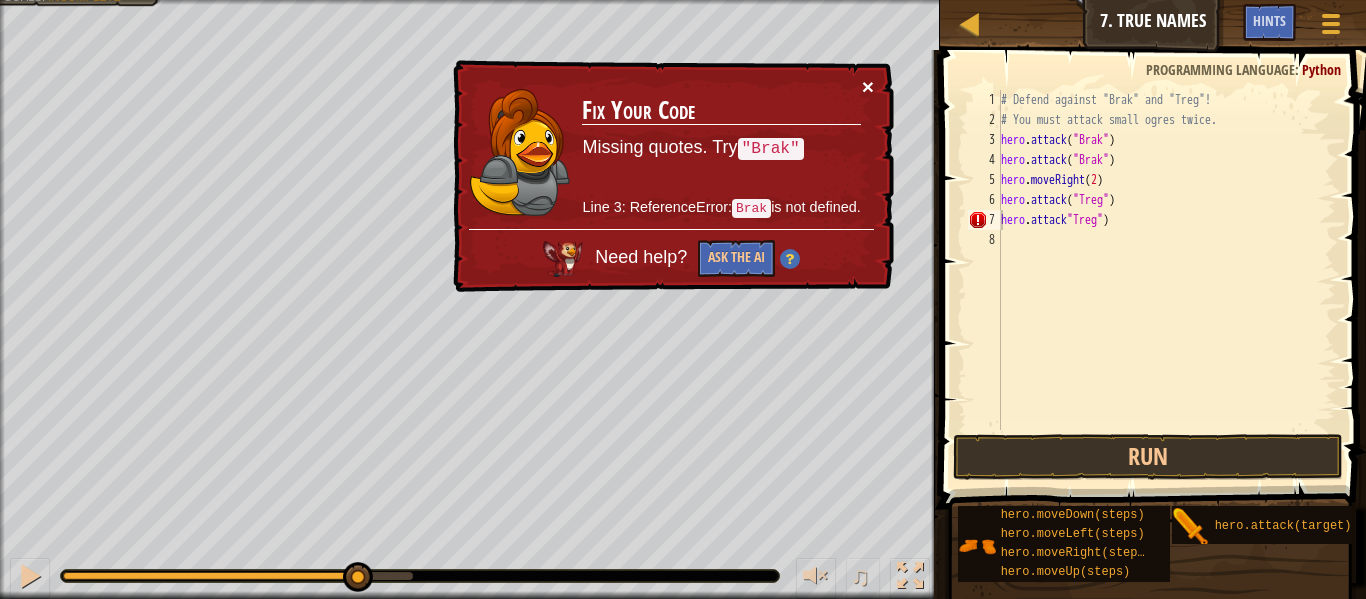 click on "×" at bounding box center (868, 87) 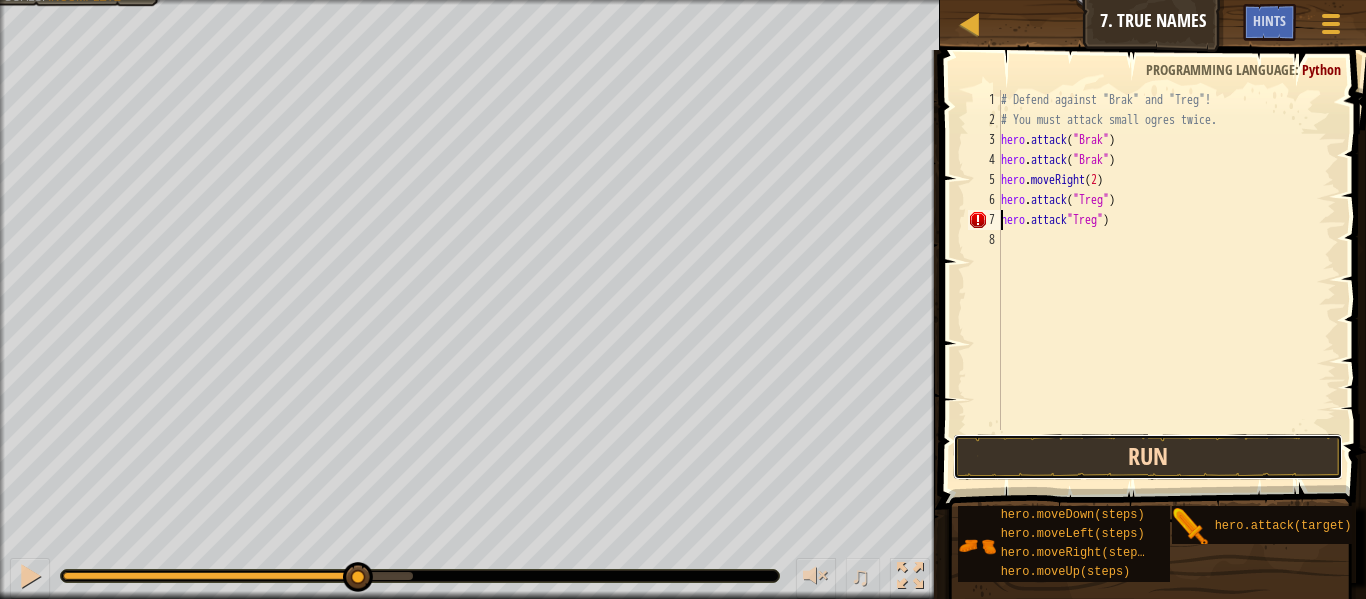 click on "Run" at bounding box center (1148, 457) 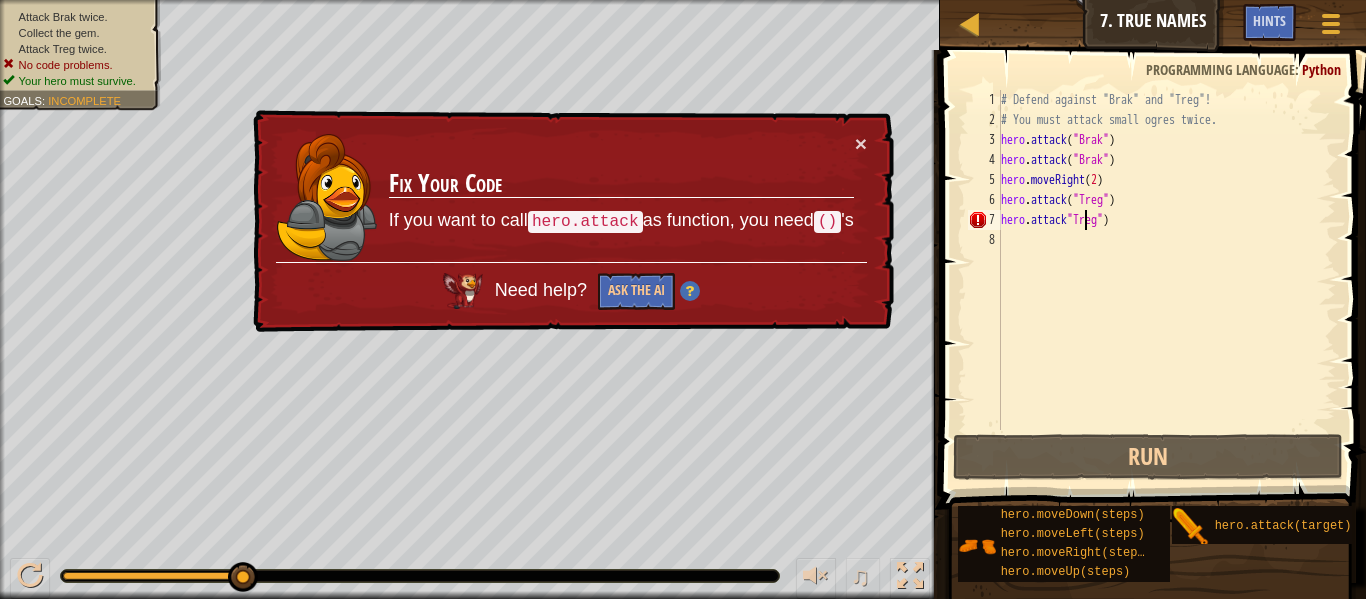 click on "# Defend against "Brak" and "Treg"! # You must attack small ogres twice. hero . attack ( "Brak" ) hero . attack ( "Brak" ) hero . moveRight ( 2 ) hero . attack ( "Treg" ) hero . attack "Treg" )" at bounding box center [1166, 280] 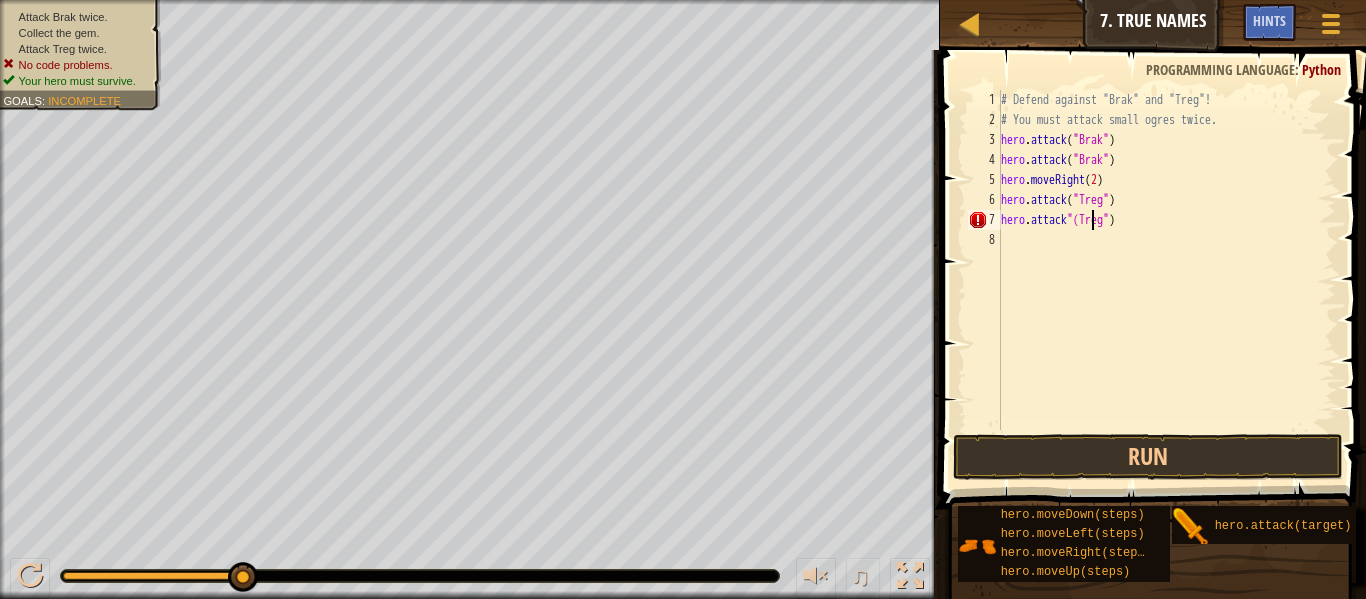 scroll, scrollTop: 9, scrollLeft: 13, axis: both 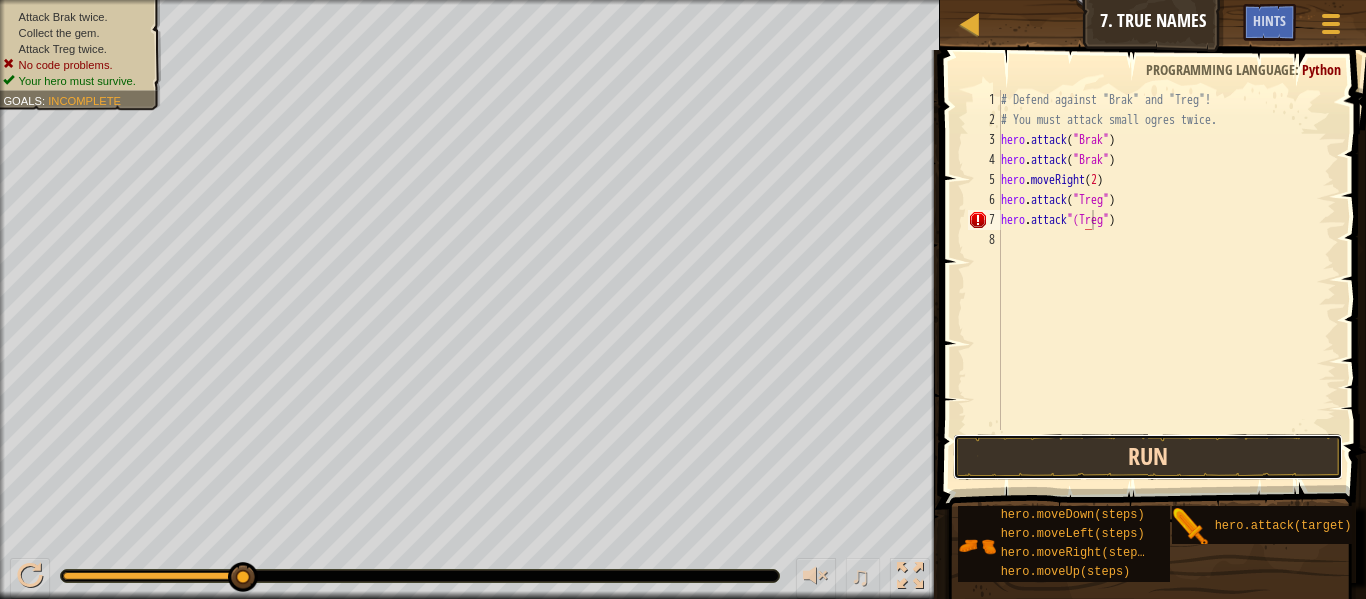 click on "Run" at bounding box center (1148, 457) 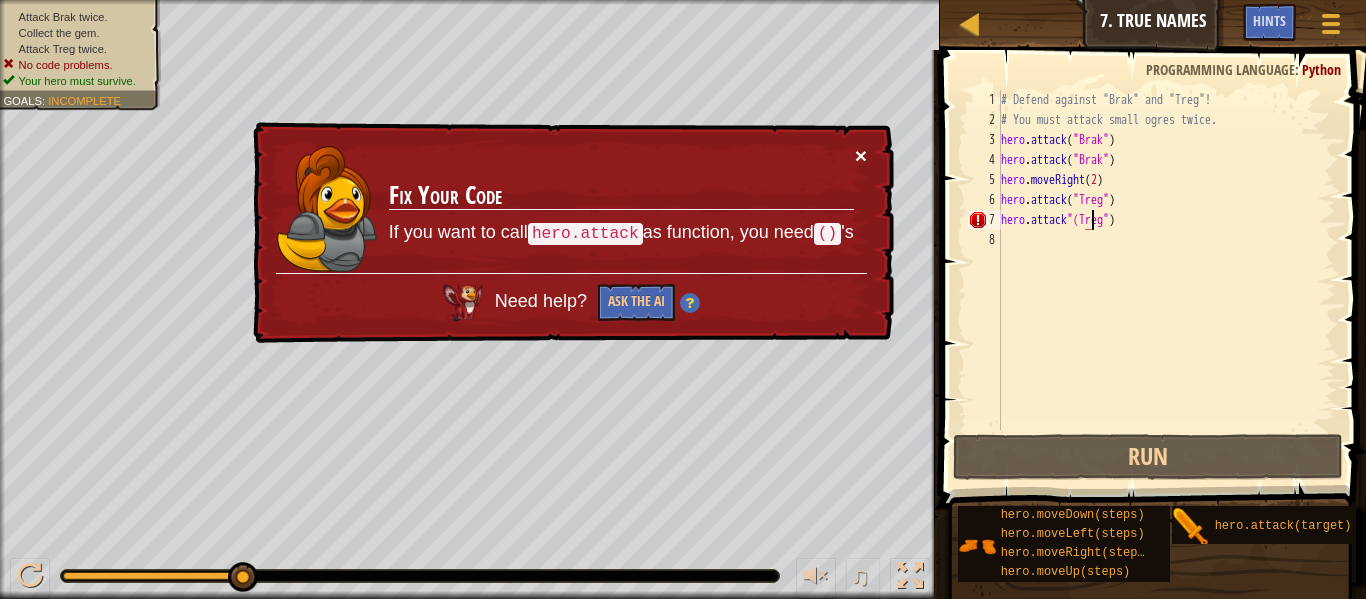 click on "×" at bounding box center (861, 156) 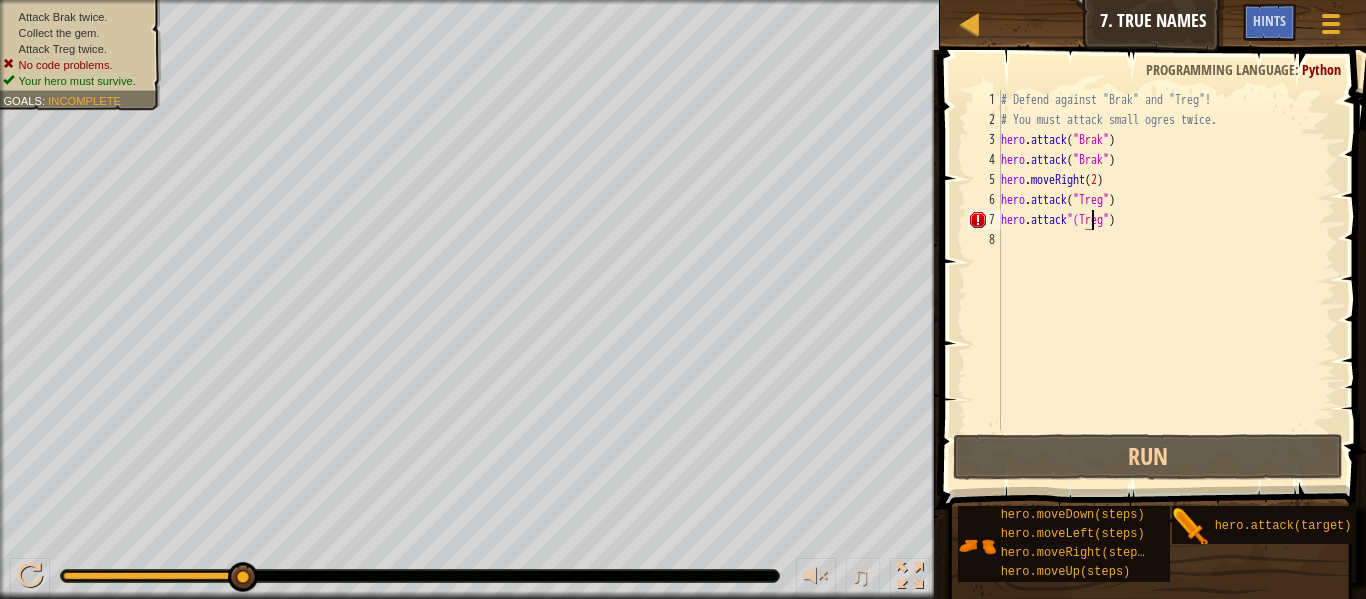 click on "# Defend against "Brak" and "Treg"! # You must attack small ogres twice. hero . attack ( "Brak" ) hero . attack ( "Brak" ) hero . moveRight ( 2 ) hero . attack ( "Treg" ) hero . attack "(Treg" )" at bounding box center (1166, 280) 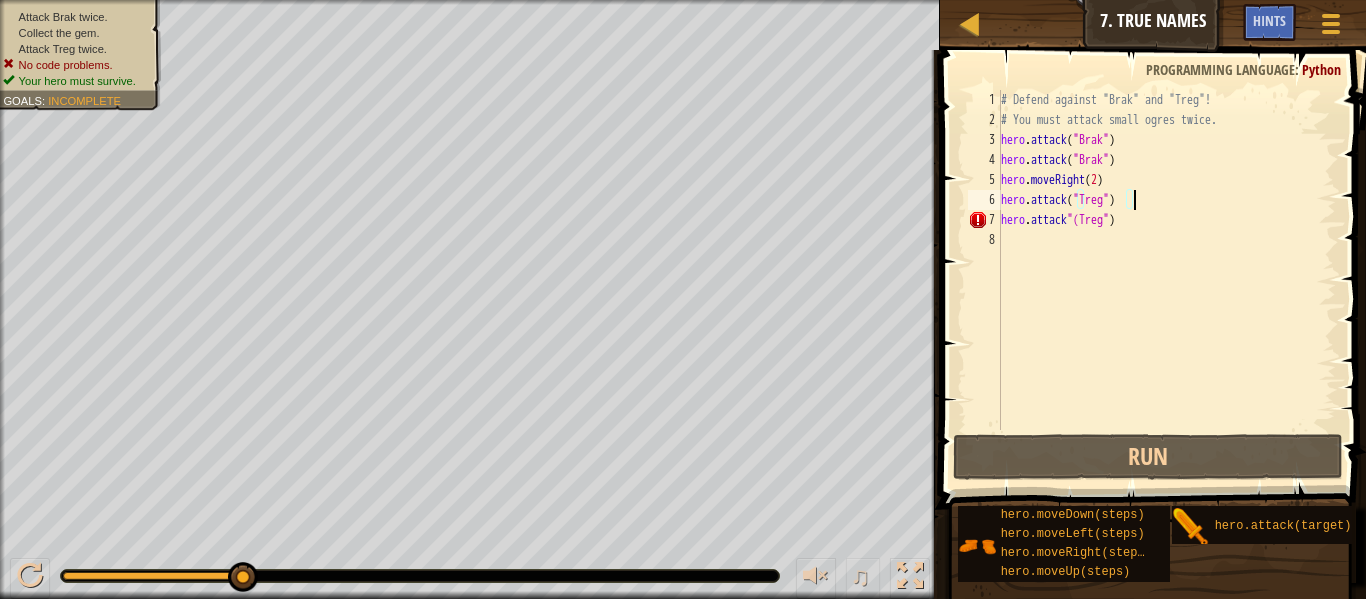 click on "# Defend against "Brak" and "Treg"! # You must attack small ogres twice. hero . attack ( "Brak" ) hero . attack ( "Brak" ) hero . moveRight ( 2 ) hero . attack ( "Treg" ) hero . attack "(Treg" )" at bounding box center (1166, 280) 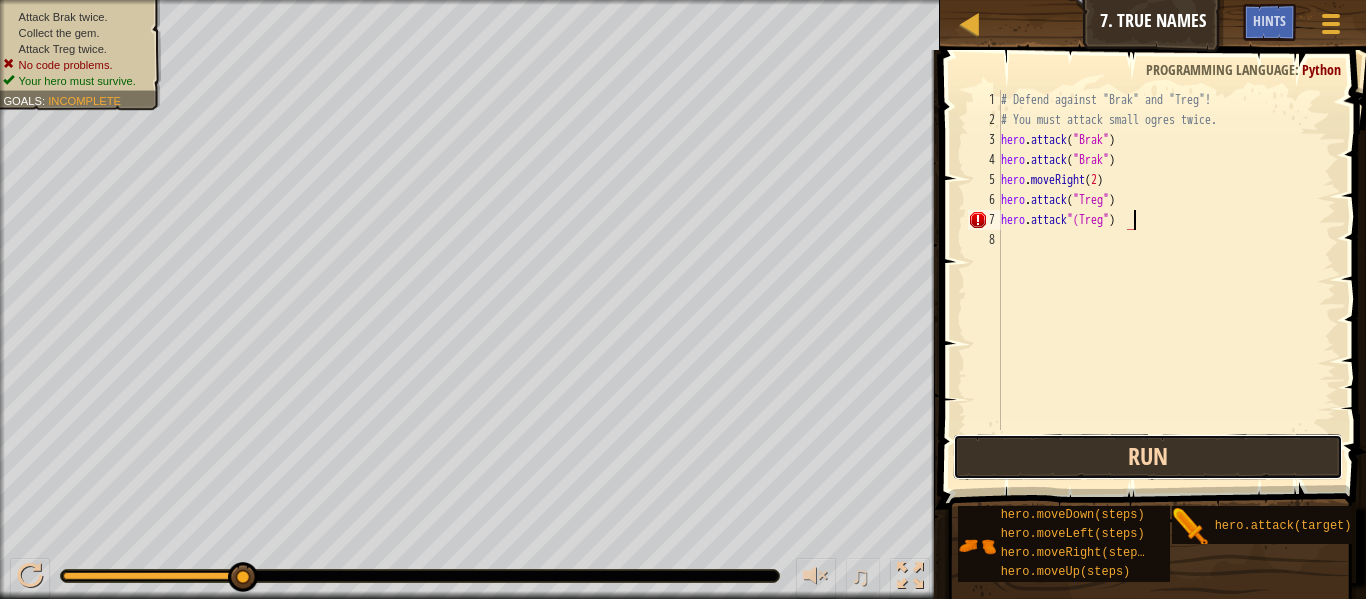 click on "Run" at bounding box center [1148, 457] 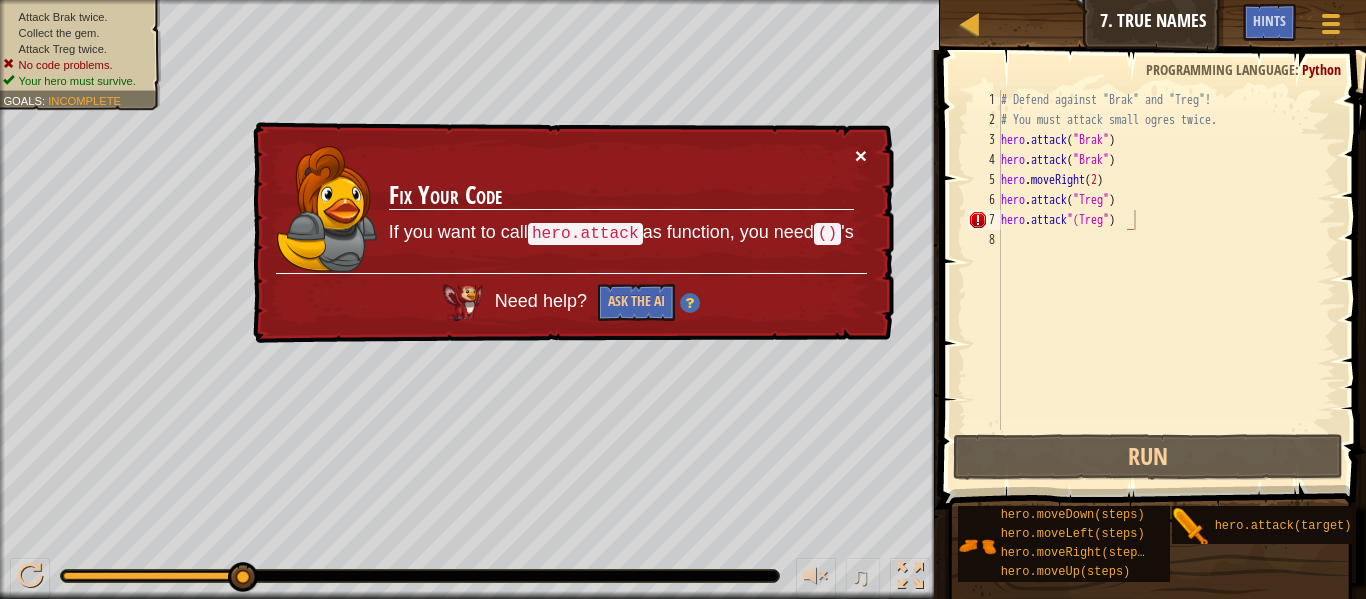 click on "×" at bounding box center (861, 156) 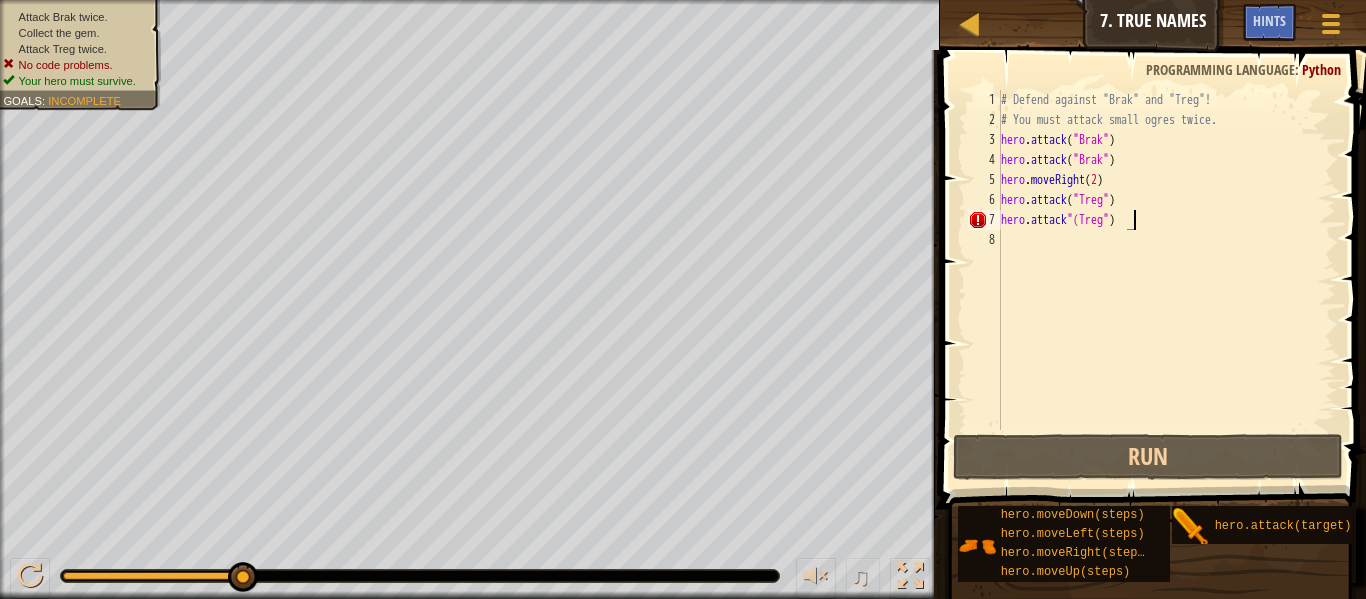 click on "# Defend against "Brak" and "Treg"! # You must attack small ogres twice. hero . attack ( "Brak" ) hero . attack ( "Brak" ) hero . moveRight ( 2 ) hero . attack ( "Treg" ) hero . attack "(Treg" )" at bounding box center [1166, 280] 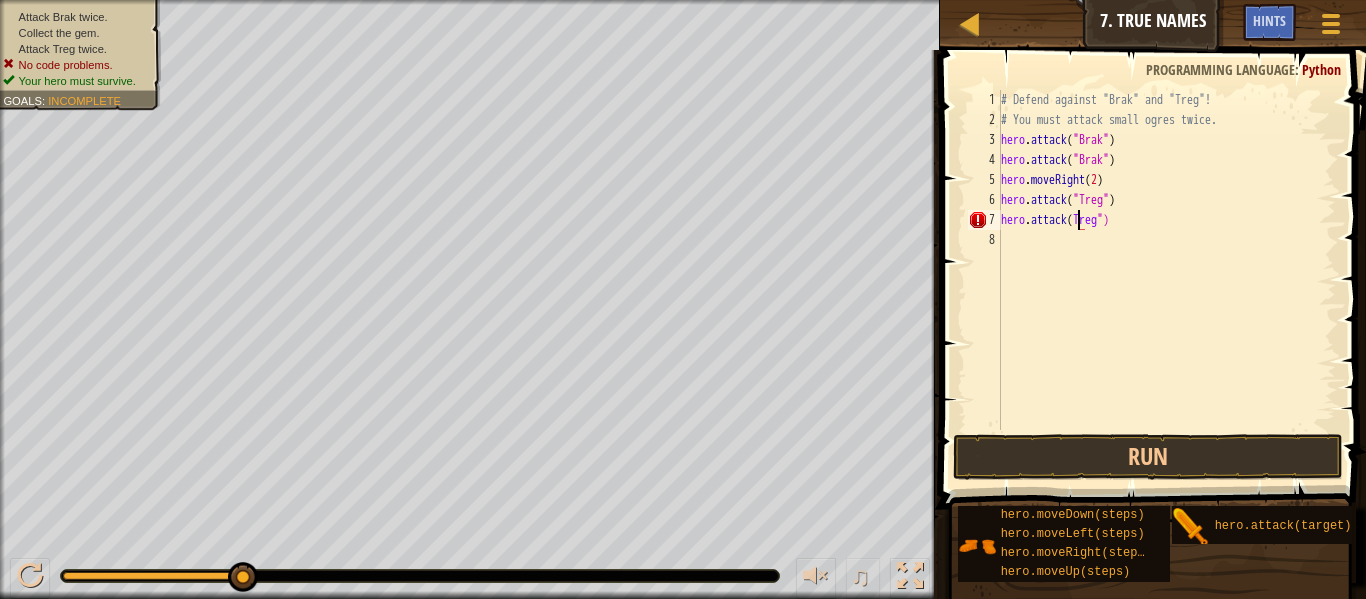 click on "# Defend against "Brak" and "Treg"! # You must attack small ogres twice. hero . attack ( "Brak" ) hero . attack ( "Brak" ) hero . moveRight ( 2 ) hero . attack ( "Treg" ) hero . attack ( Treg ")" at bounding box center (1166, 280) 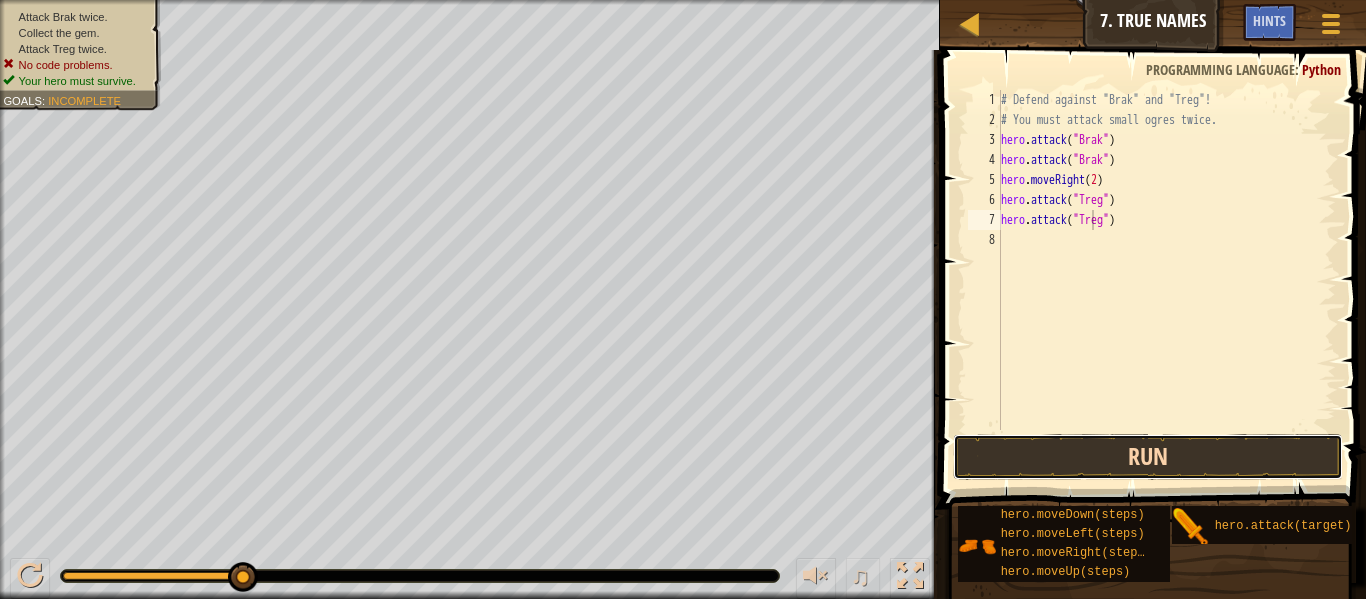 click on "Run" at bounding box center [1148, 457] 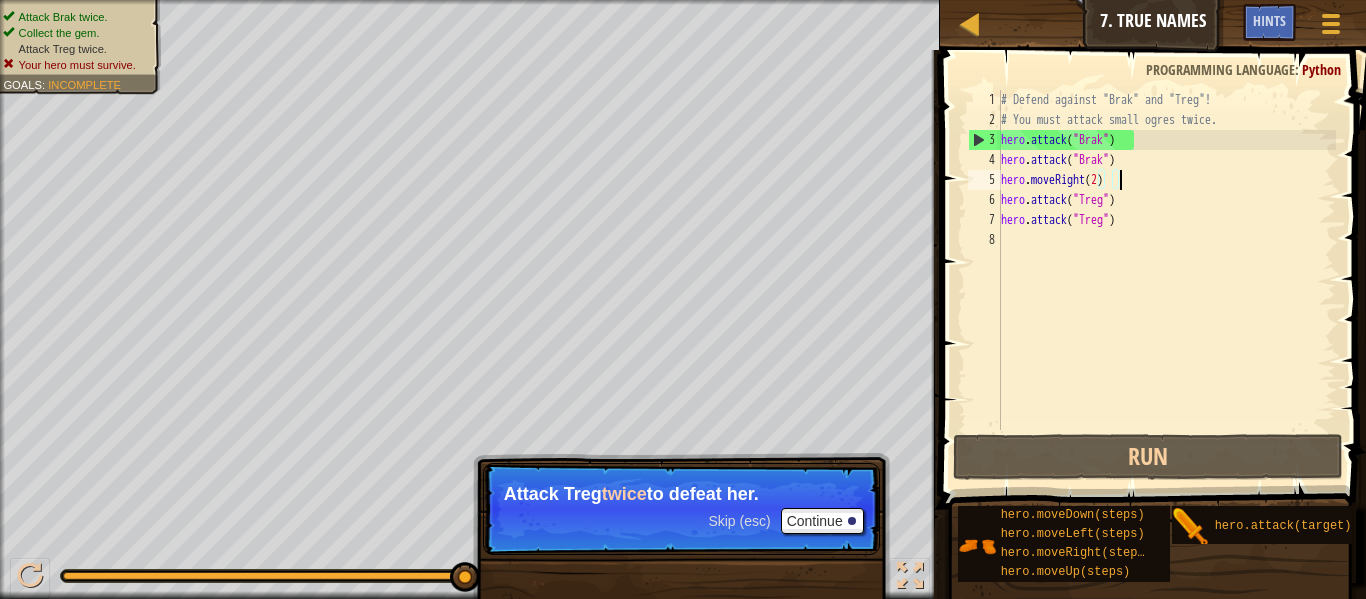 click on "# Defend against "Brak" and "Treg"! # You must attack small ogres twice. hero . attack ( "Brak" ) hero . attack ( "Brak" ) hero . moveRight ( 2 ) hero . attack ( "Treg" ) hero . attack ( "Treg" )" at bounding box center (1166, 280) 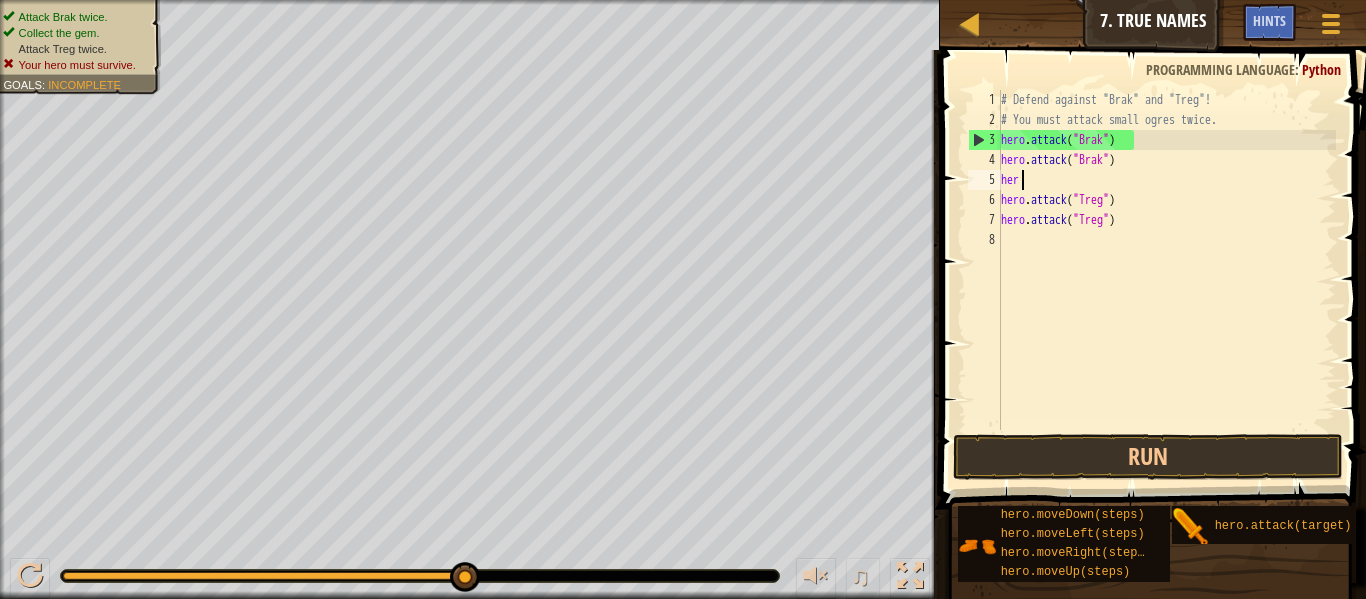 scroll, scrollTop: 9, scrollLeft: 1, axis: both 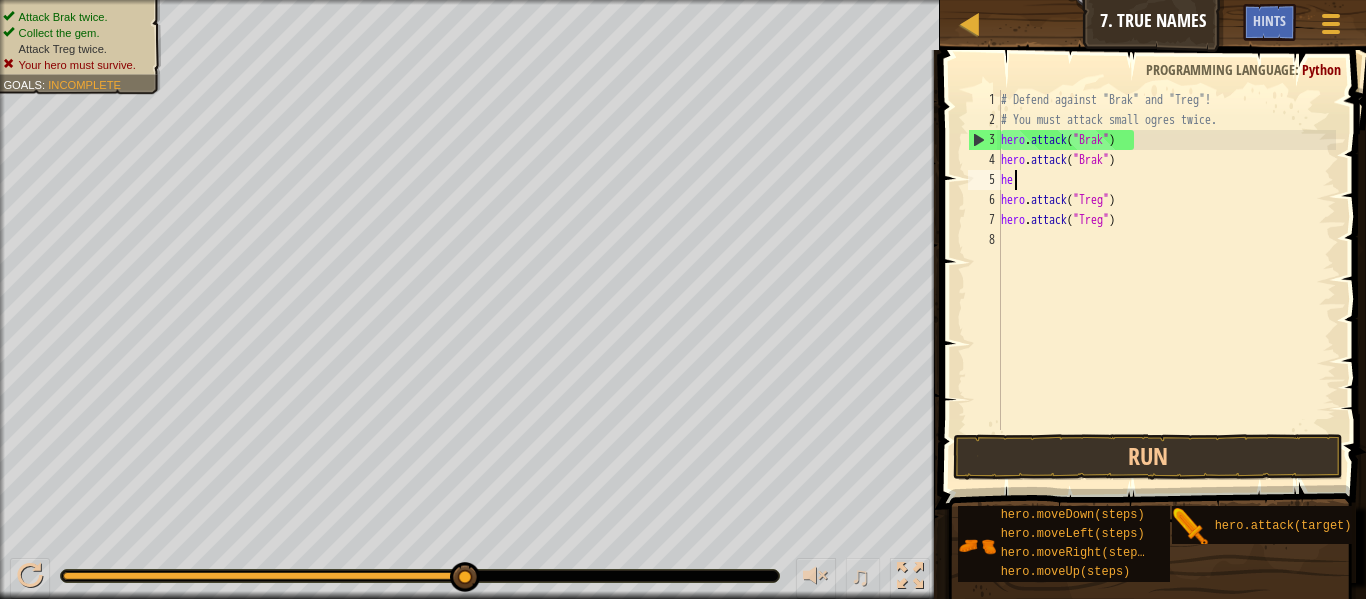 type on "h" 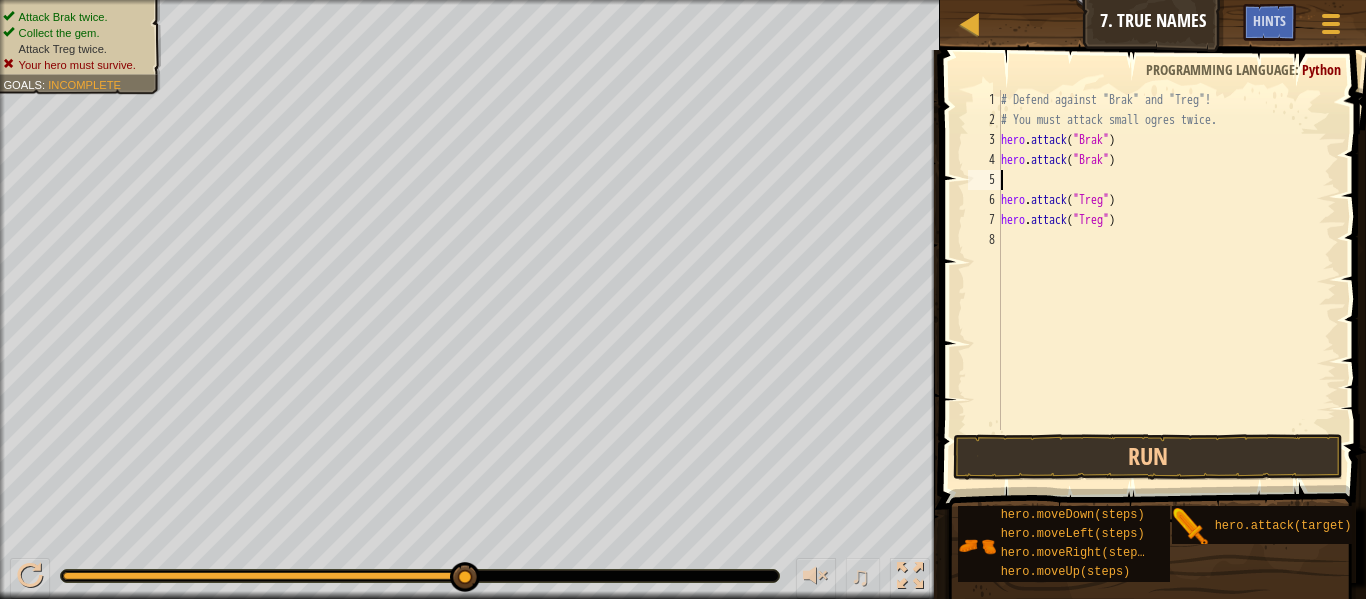 type on "hero.attack("Brak")" 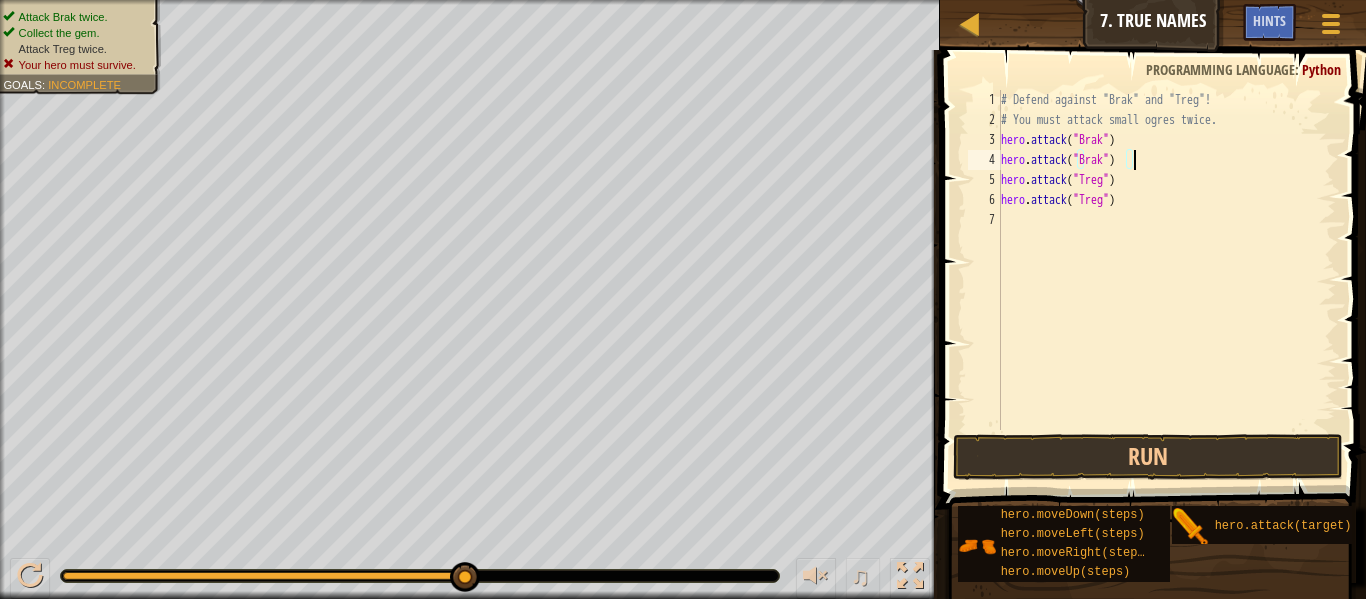 click on "# Defend against "Brak" and "Treg"! # You must attack small ogres twice. hero . attack ( "Brak" ) hero . attack ( "Brak" ) hero . attack ( "Treg" ) hero . attack ( "Treg" )" at bounding box center (1166, 280) 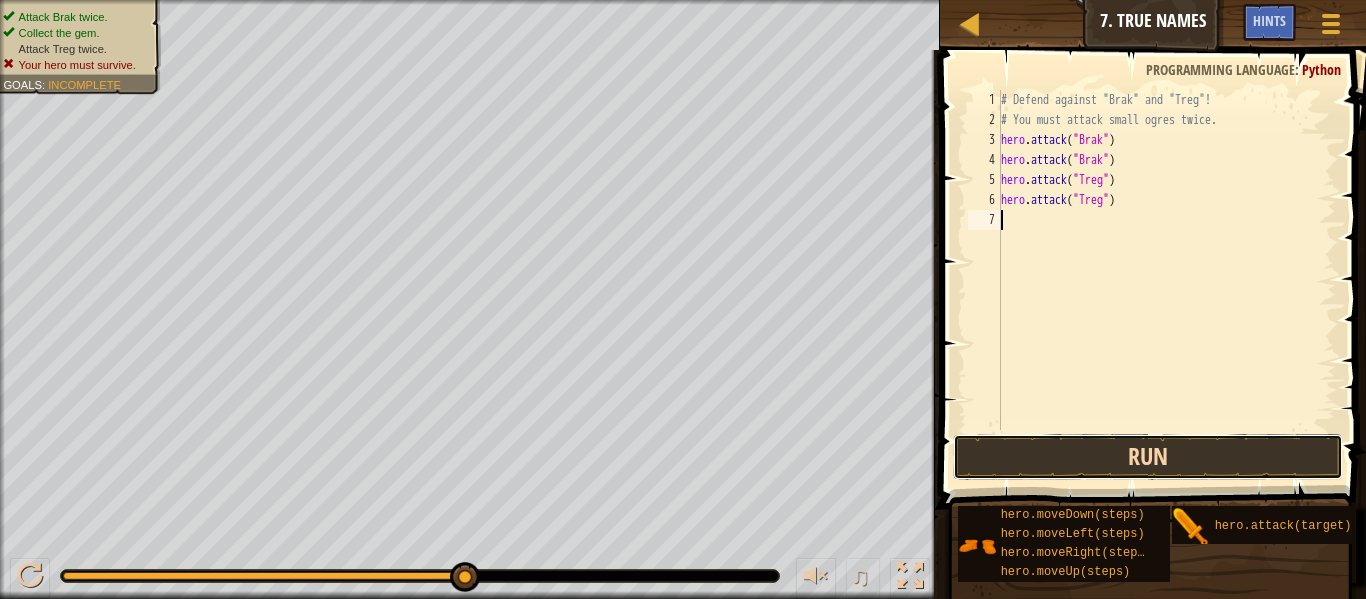 click on "Run" at bounding box center (1148, 457) 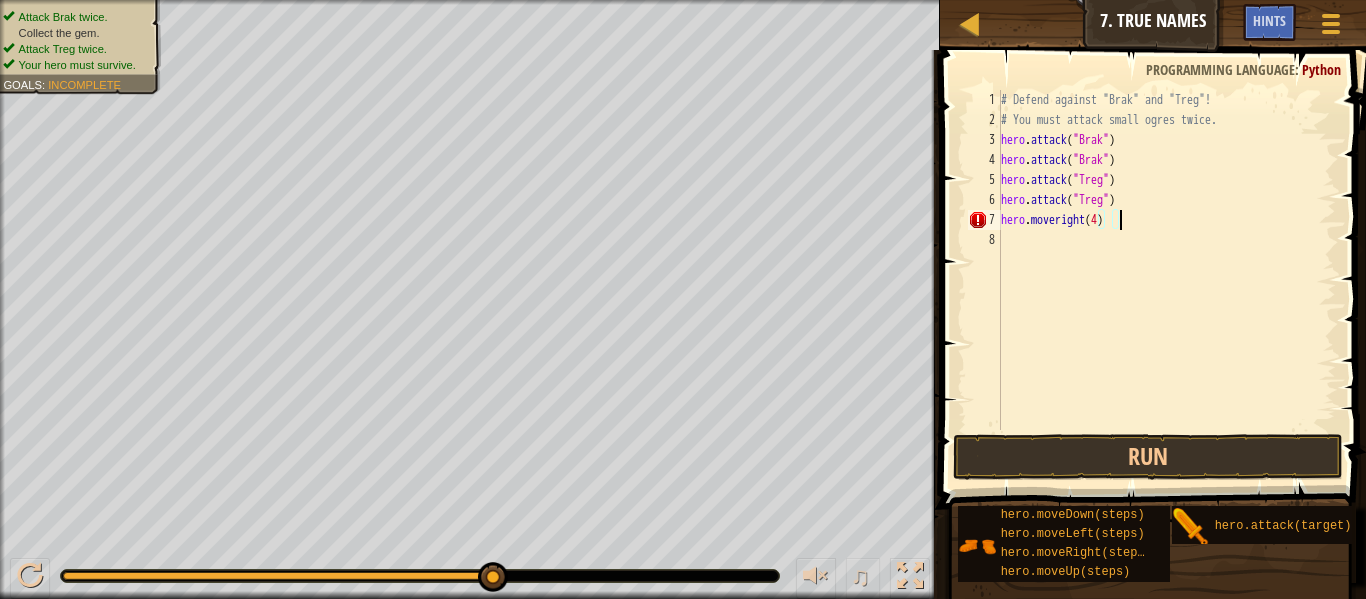 scroll, scrollTop: 9, scrollLeft: 16, axis: both 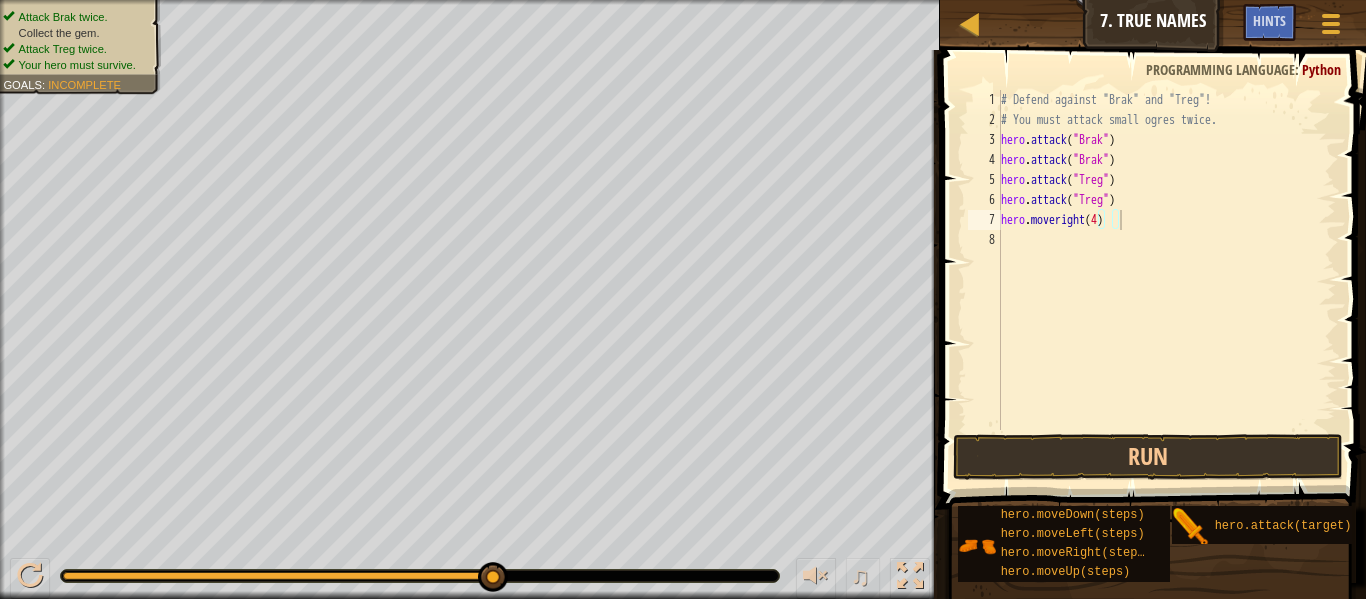 click on "Game Menu Done Hints" at bounding box center [1299, 27] 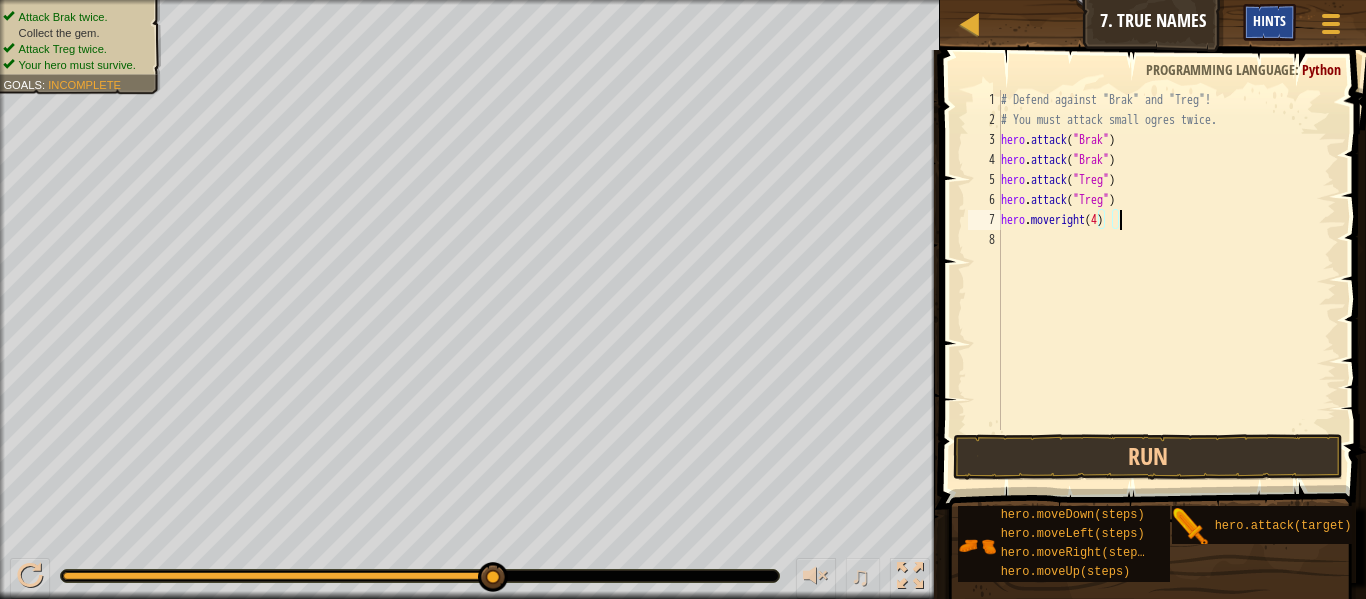 click on "Hints" at bounding box center (1269, 20) 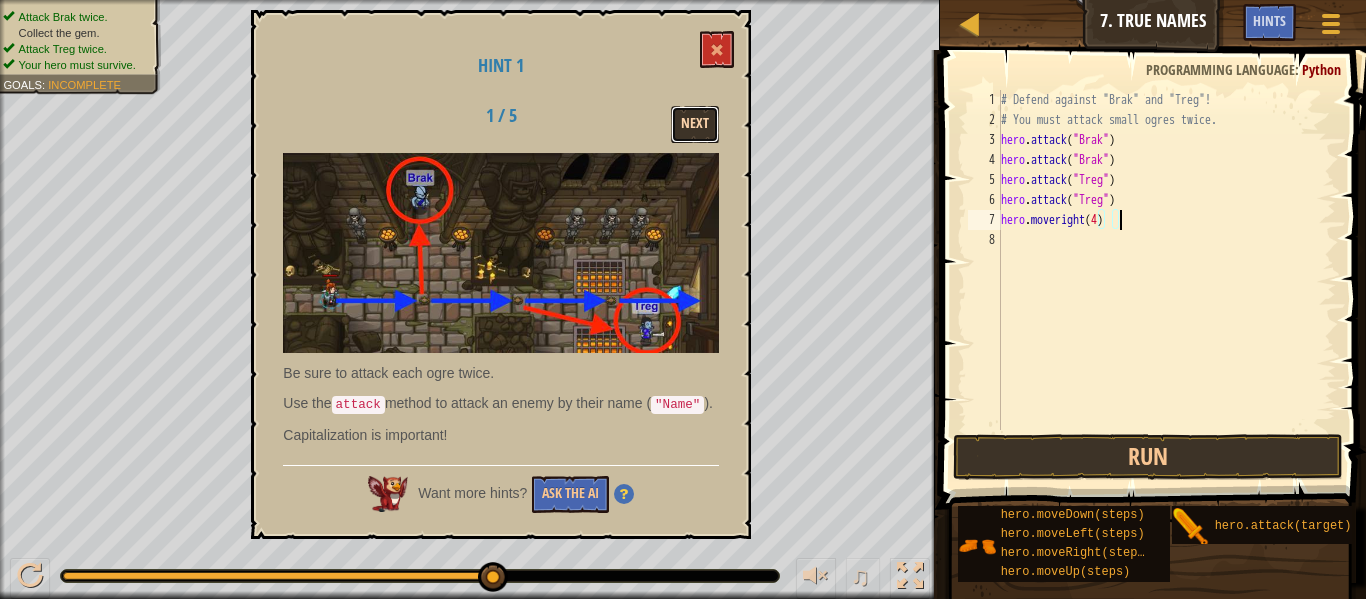 click on "Next" at bounding box center [695, 124] 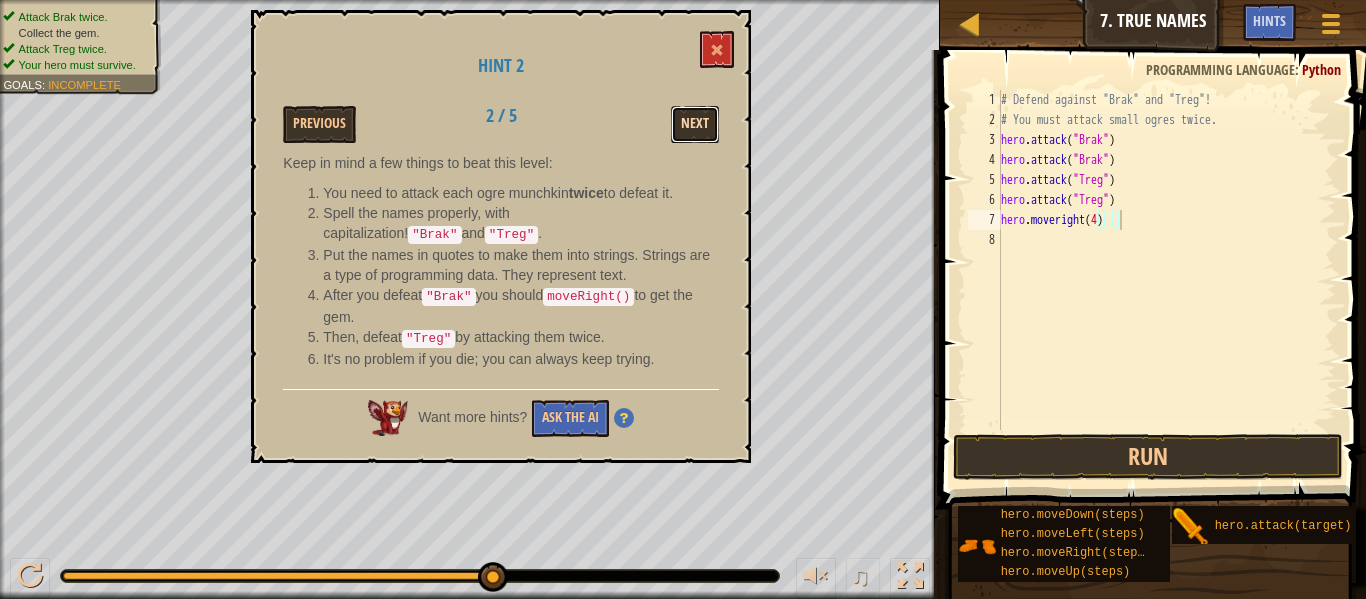 click on "Next" at bounding box center [695, 124] 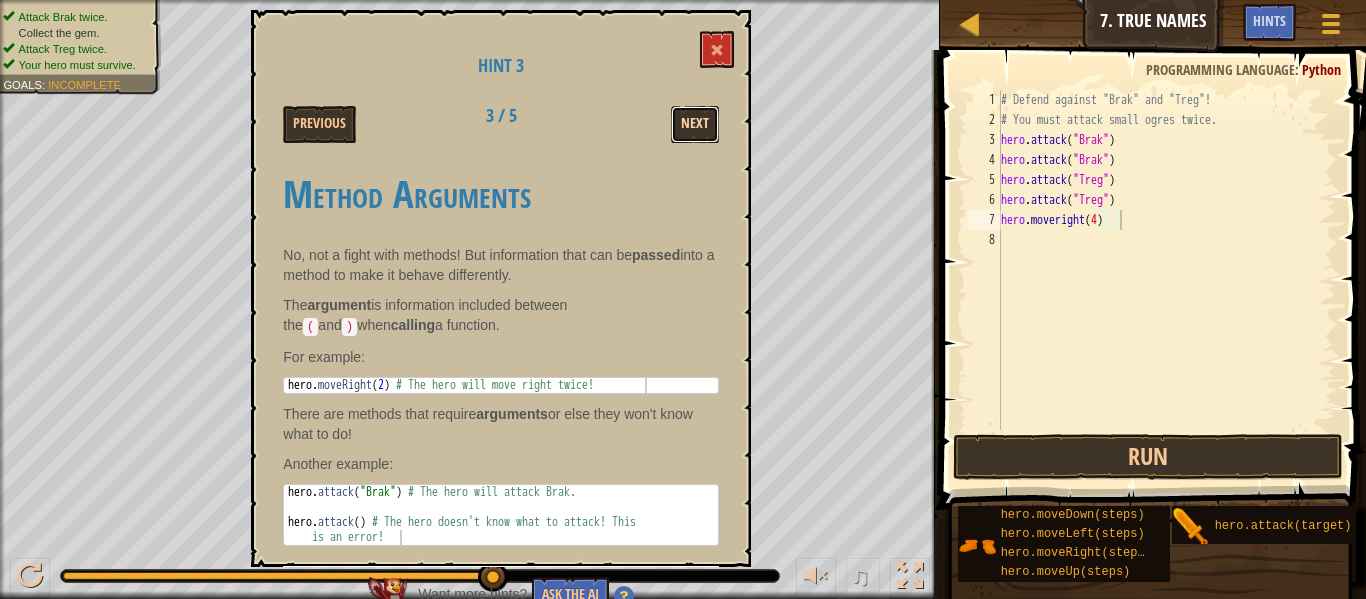 click on "Next" at bounding box center (695, 124) 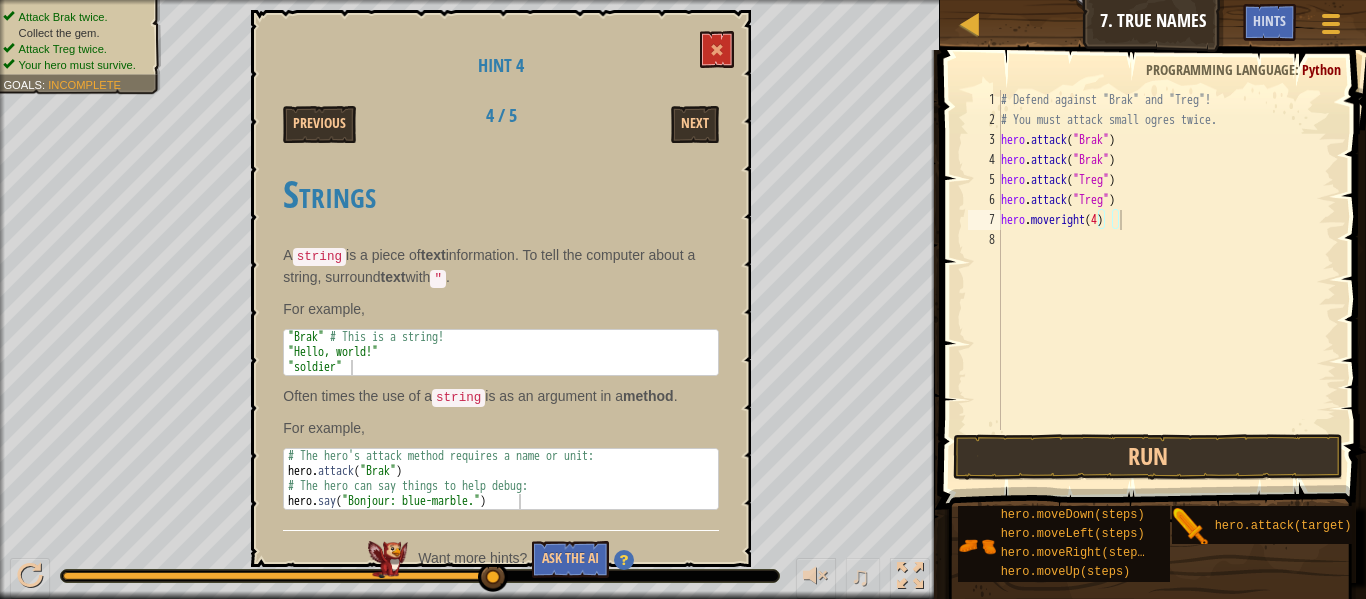 click on "Hint 4 Previous 4 / 5 Next Strings
A  string  is a piece of  text  information. To tell the computer about a string, surround  text  with  " .
For example,
1 2 3 "Brak"   # This is a string! "Hello, world!" "soldier"     הההההההההההההההההההההההההההההההההההההההההההההההההההההההההההההההההההההההההההההההההההההההההההההההההההההההההההההההההההההההההההההההההההההההההההההההההההההההההההההההההההההההההההההההההההההההההההההההההההההההההההההההההההההההההההההההההההההההההההההההההההההההההההההההה XXXXXXXXXXXXXXXXXXXXXXXXXXXXXXXXXXXXXXXXXXXXXXXXXXXXXXXXXXXXXXXXXXXXXXXXXXXXXXXXXXXXXXXXXXXXXXXXXXXXXXXXXXXXXXXXXXXXXXXXXXXXXXXXXXXXXXXXXXXXXXXXXXXXXXXXXXXXXXXXXXXXXXXXXXXXXXXXXXXXXXXXXXXXXXXXXXXXXXXXXXXXXXXXXXXXXXXXXXXXXXXXXXXXXXXXXXXXXXXXXXXXXXXXXXXXXXXX
string method .
1 2" at bounding box center [501, 288] 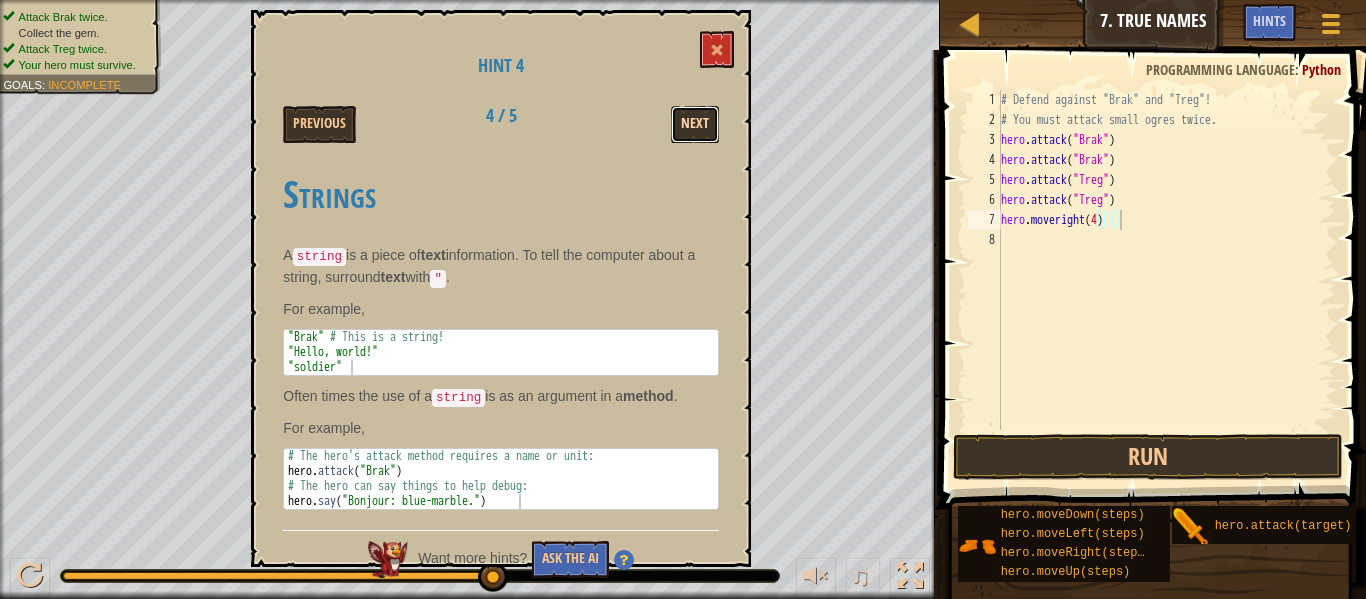 click on "Next" at bounding box center (695, 124) 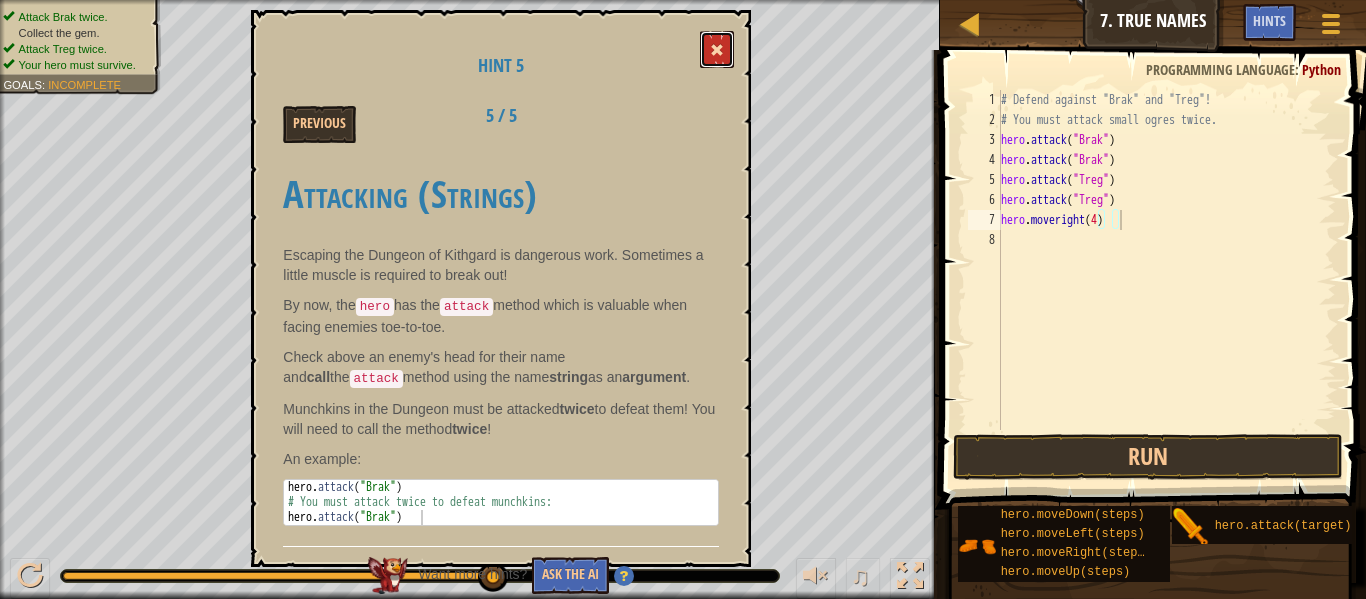 click at bounding box center [717, 49] 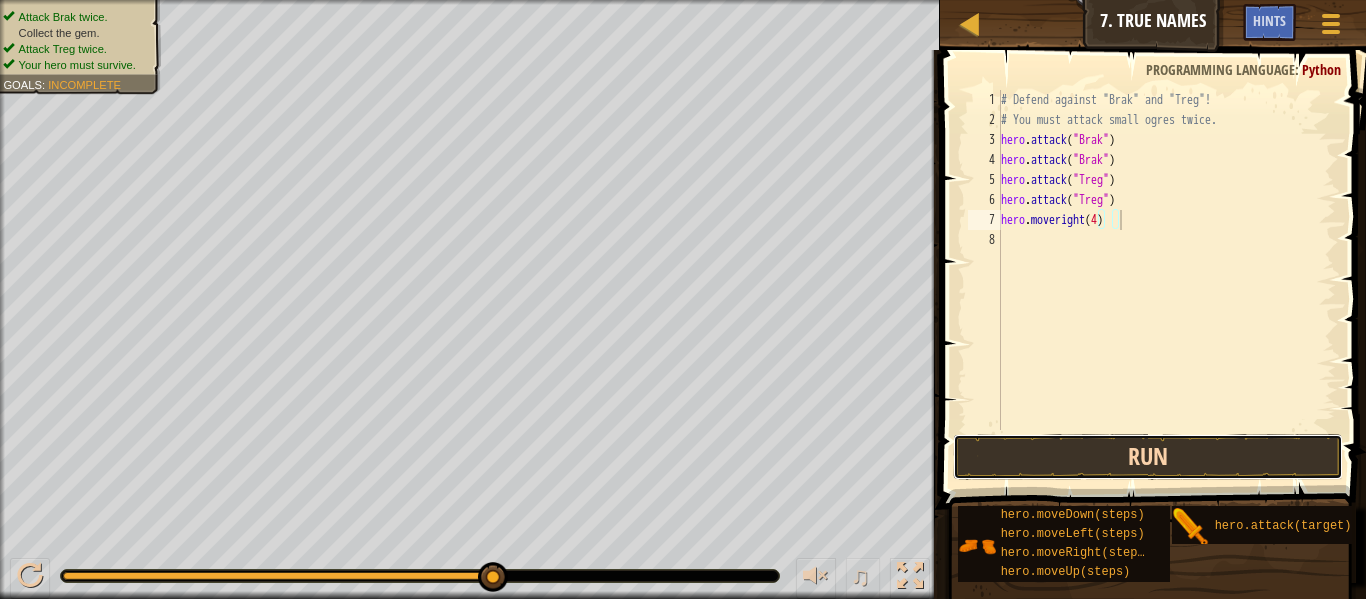 click on "Run" at bounding box center [1148, 457] 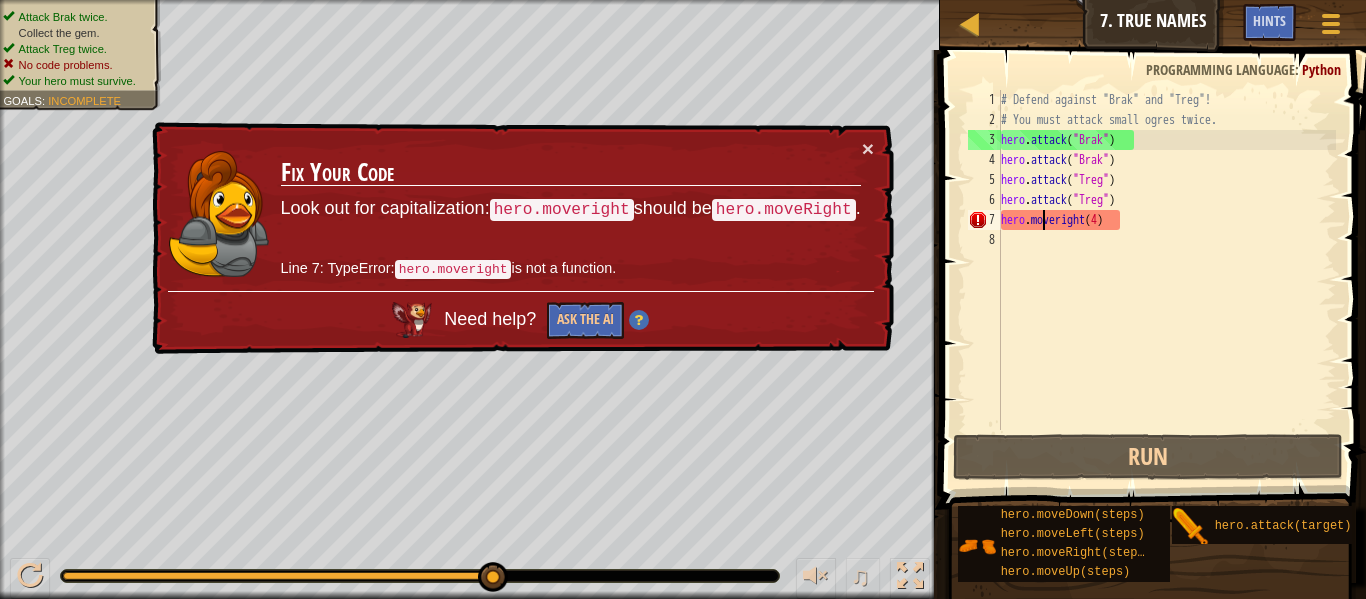 click on "# Defend against "Brak" and "Treg"! # You must attack small ogres twice. hero . attack ( "Brak" ) hero . attack ( "Brak" ) hero . attack ( "Treg" ) hero . attack ( "Treg" ) hero . moveright ( 4 )" at bounding box center (1166, 280) 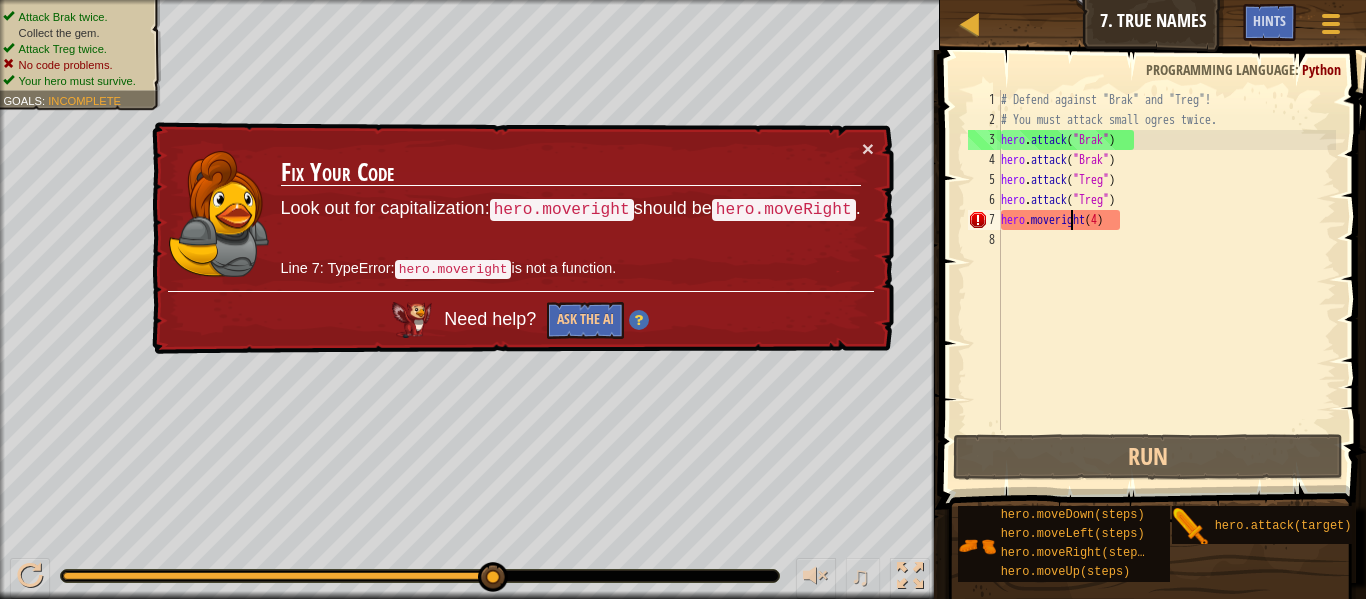 click on "# Defend against "Brak" and "Treg"! # You must attack small ogres twice. hero . attack ( "Brak" ) hero . attack ( "Brak" ) hero . attack ( "Treg" ) hero . attack ( "Treg" ) hero . moveright ( 4 )" at bounding box center [1166, 280] 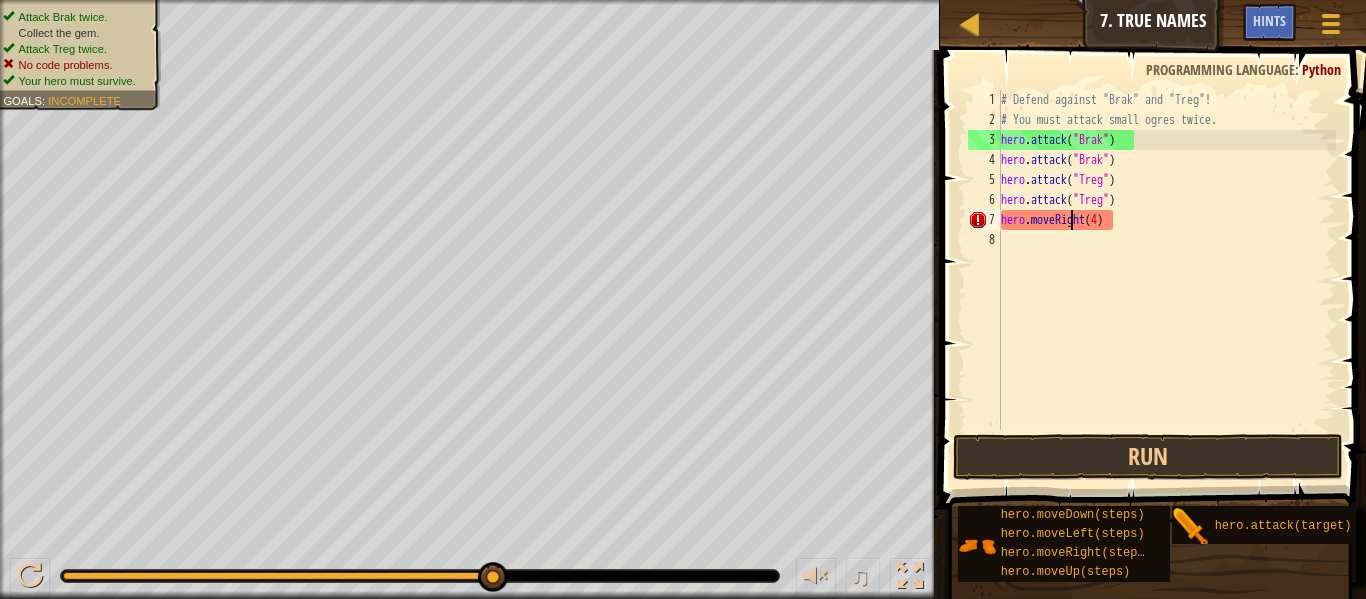 scroll, scrollTop: 9, scrollLeft: 10, axis: both 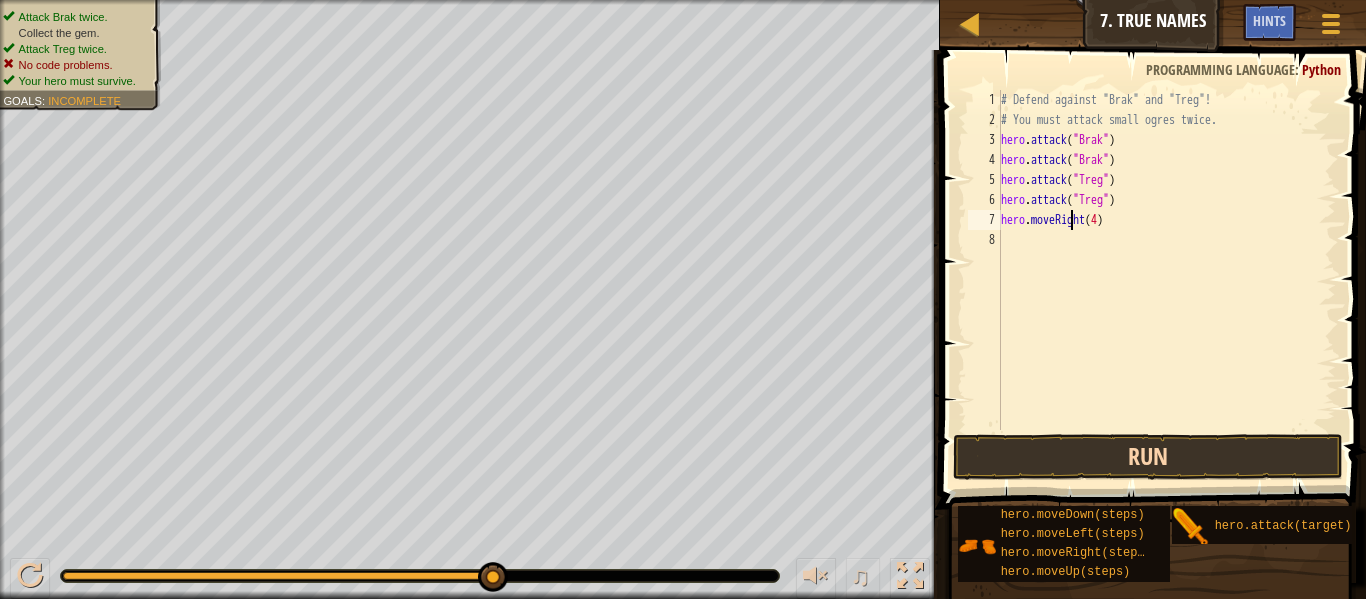type on "hero.moveRight(4)" 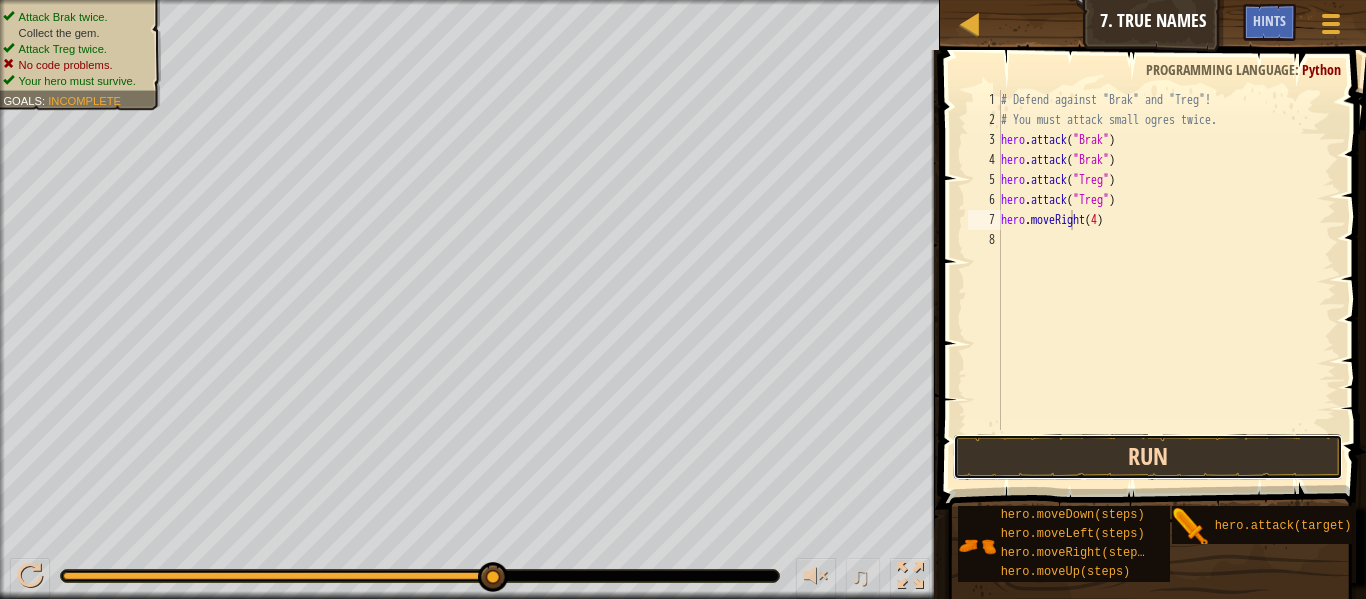 click on "Run" at bounding box center (1148, 457) 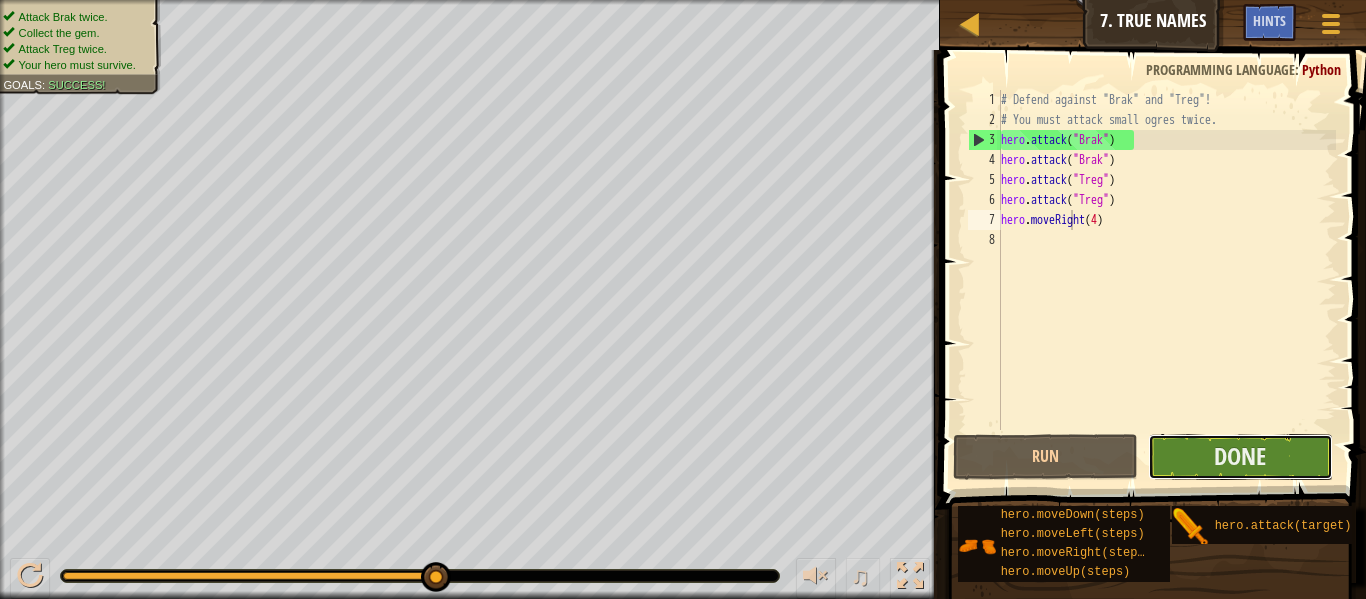 click on "Done" at bounding box center [1240, 457] 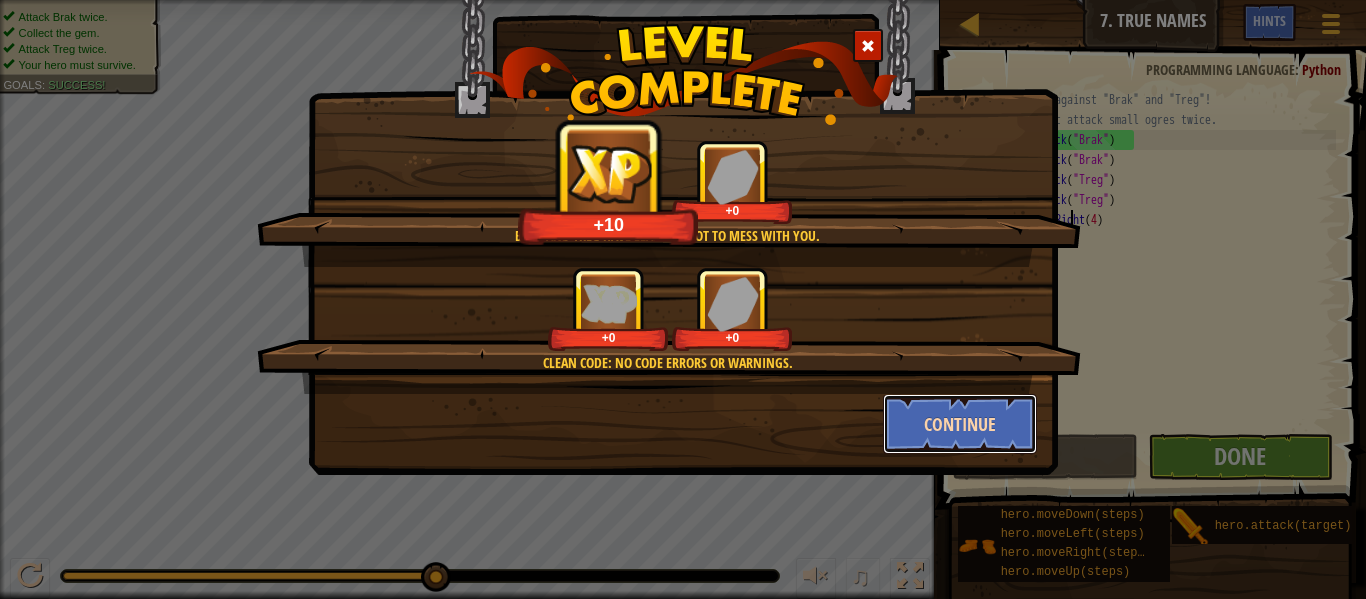 click on "Continue" at bounding box center [960, 424] 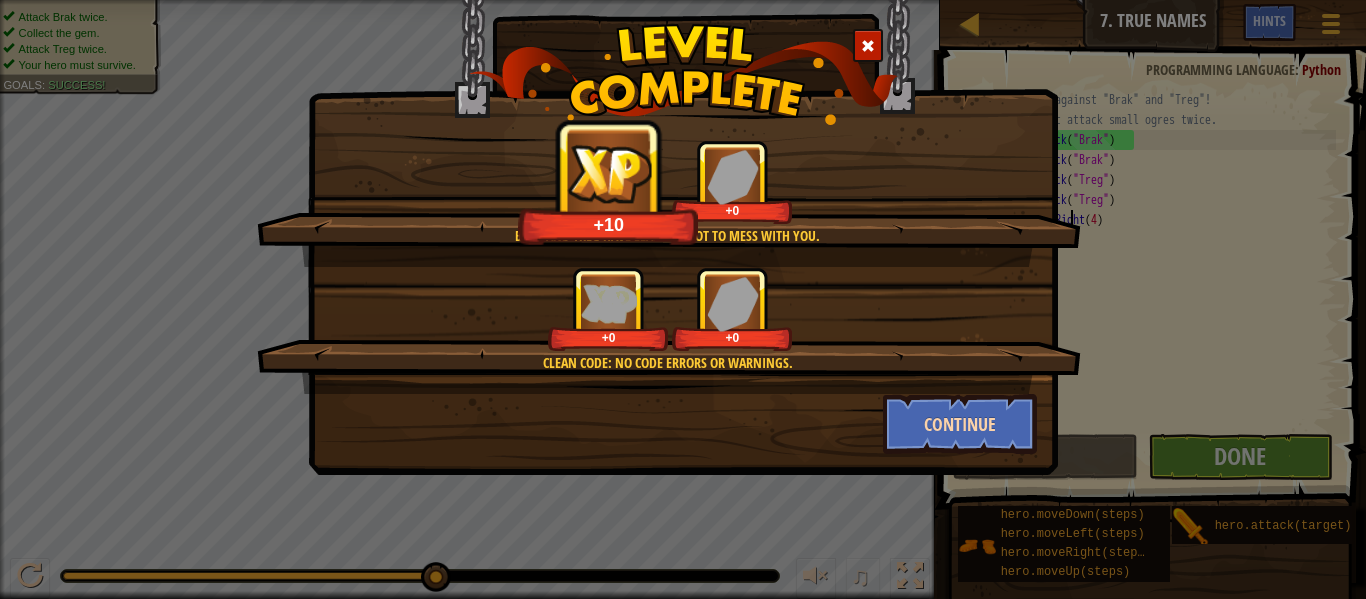 click on "Brak and Treg have learned not to mess with you. +10 +0 Clean code: no code errors or warnings. +0 +0 Continue" at bounding box center (683, 212) 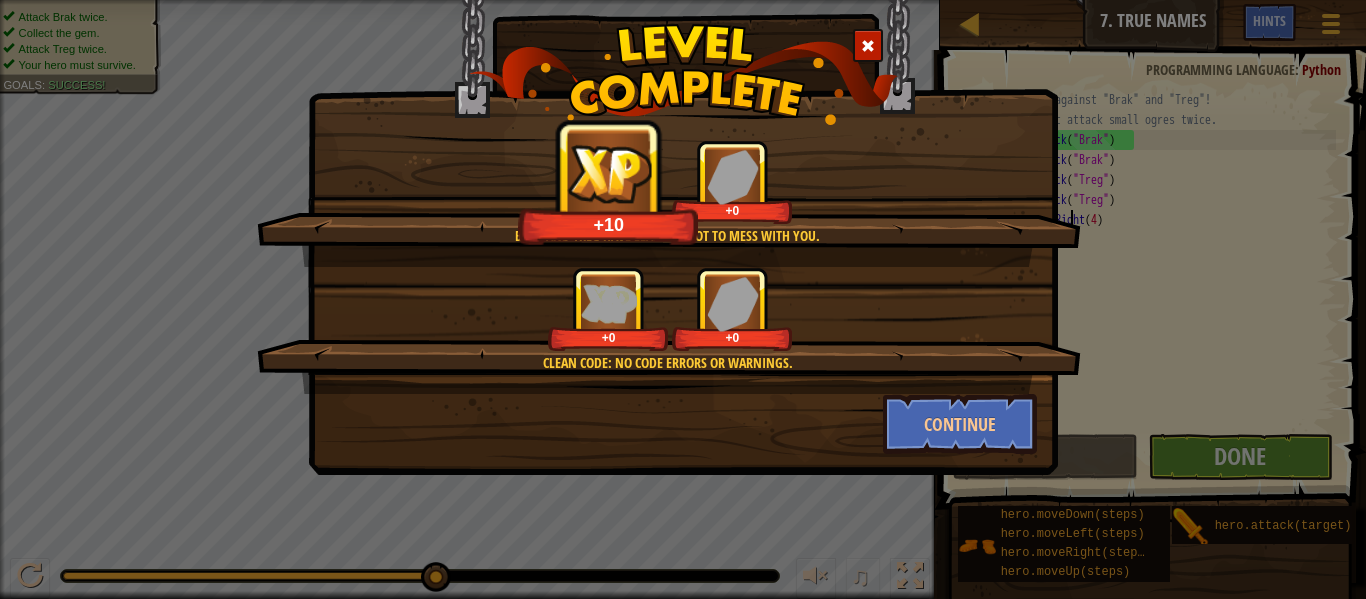 click on "Brak and Treg have learned not to mess with you. +10 +0 Clean code: no code errors or warnings. +0 +0 Continue" at bounding box center [683, 212] 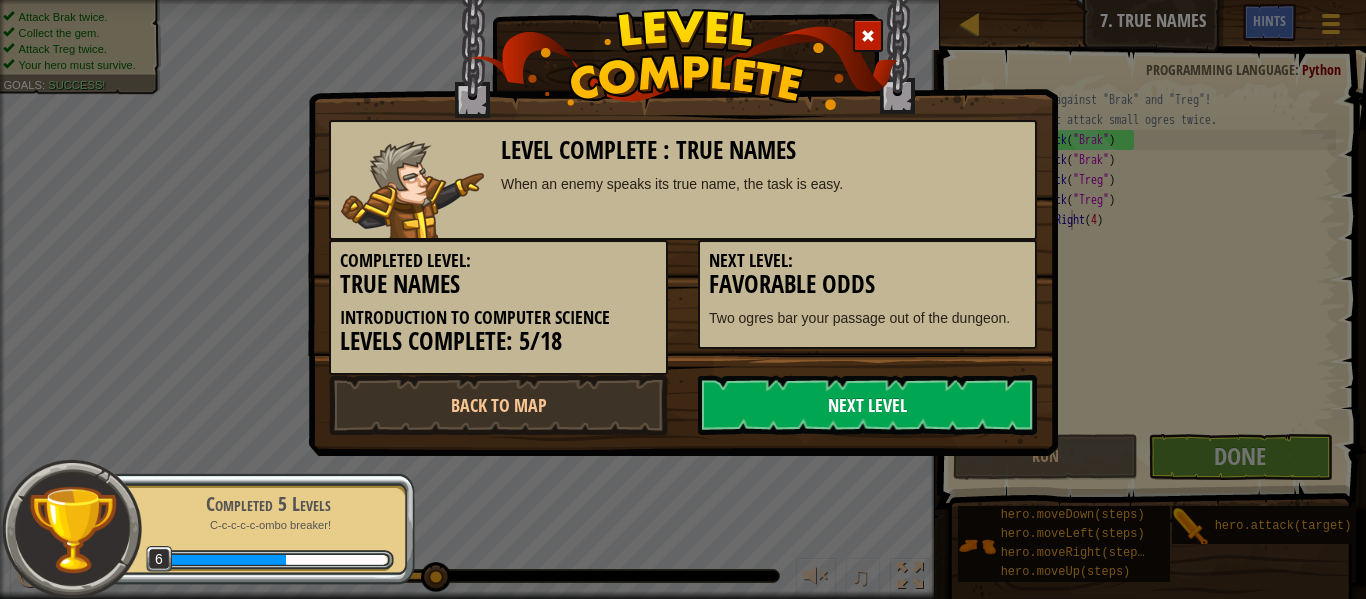 click on "Next Level" at bounding box center (867, 405) 